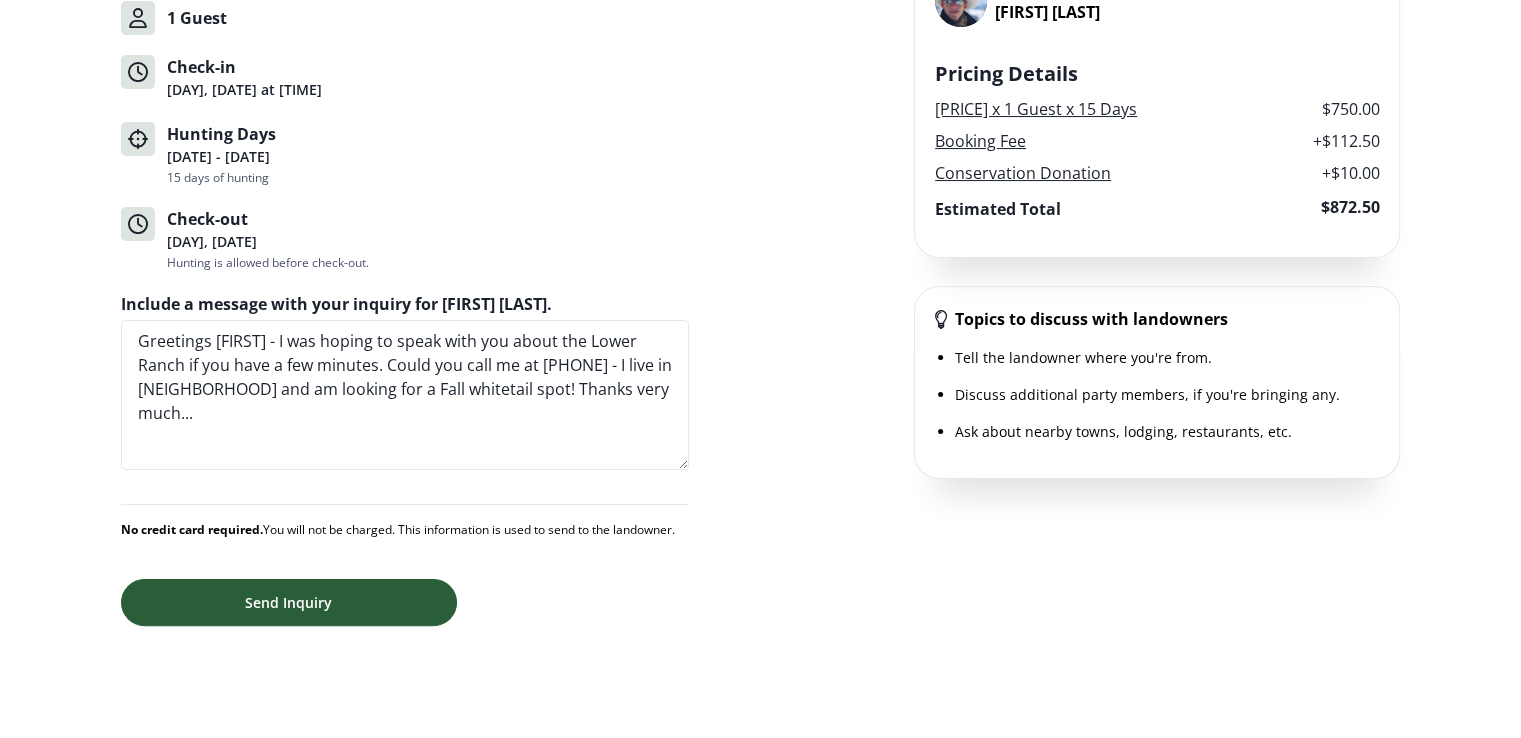scroll, scrollTop: 332, scrollLeft: 0, axis: vertical 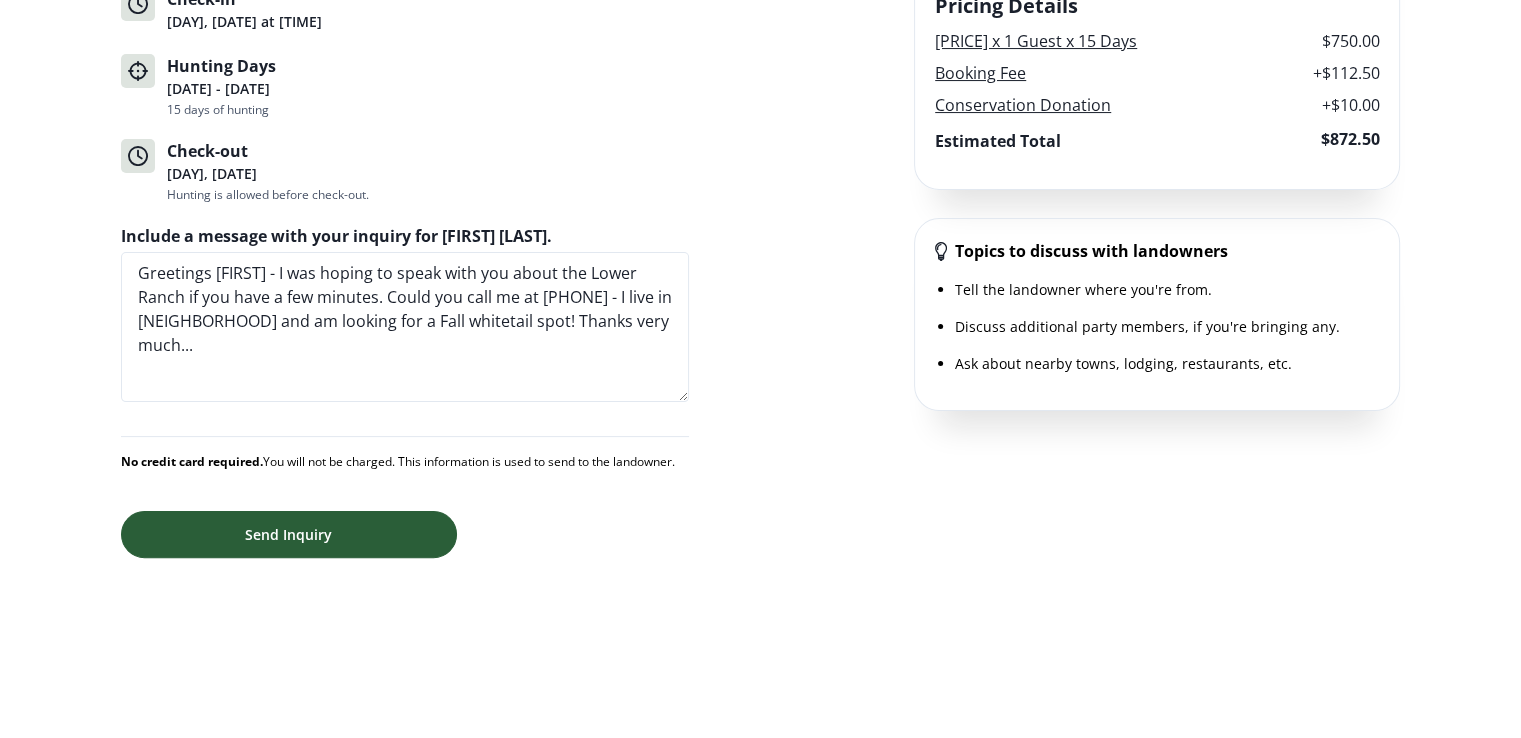 click on "Send Inquiry" at bounding box center (289, 534) 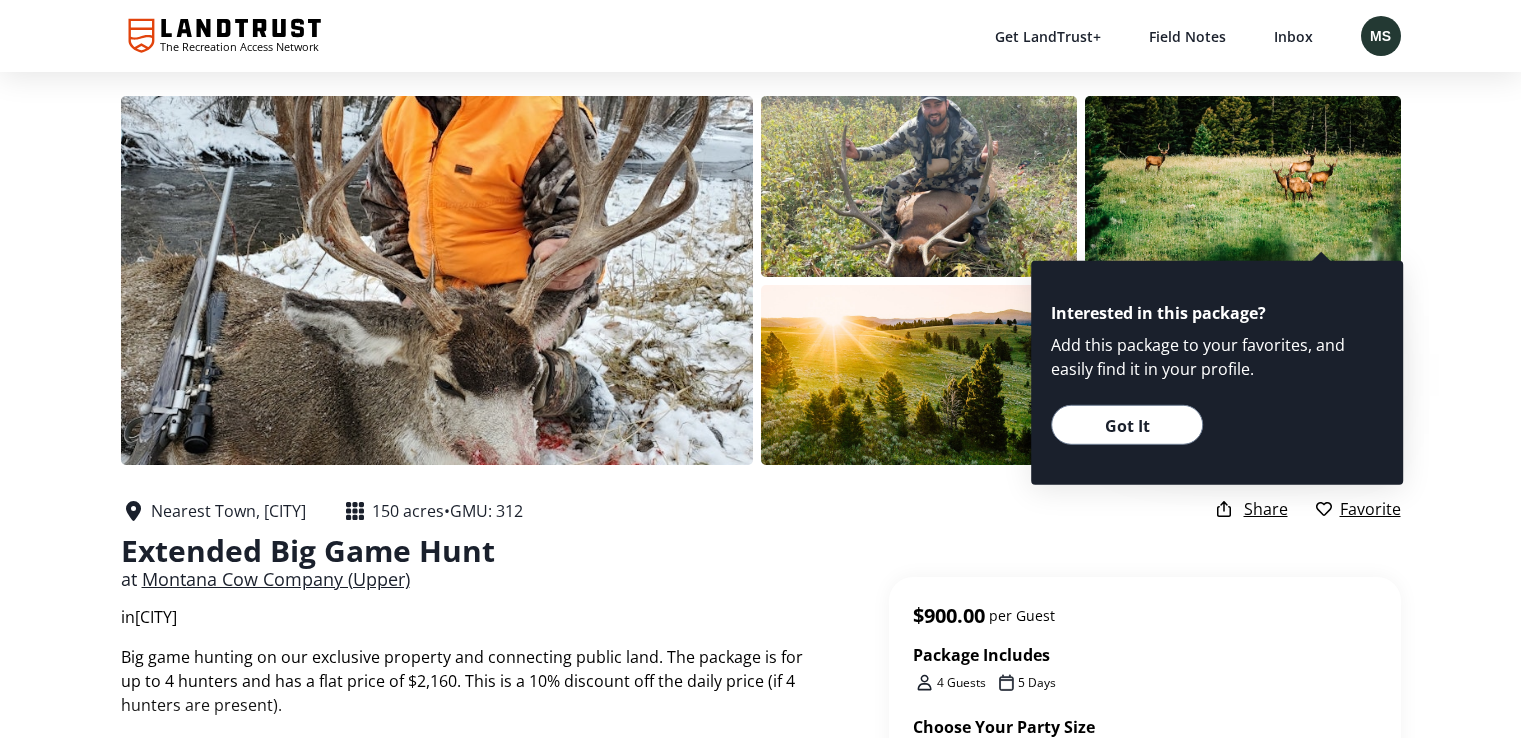 scroll, scrollTop: 0, scrollLeft: 0, axis: both 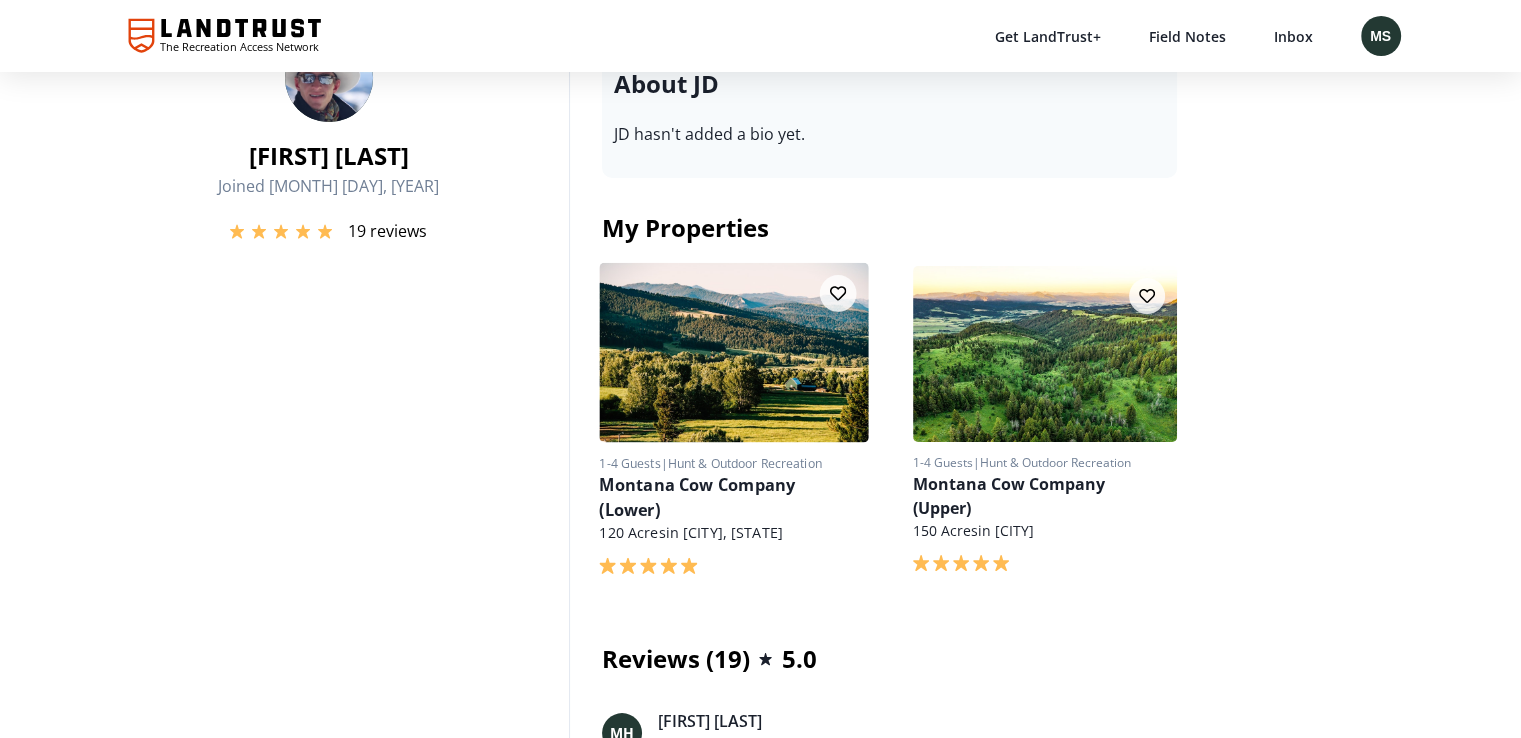 click on "Montana   Cow   Company   (Lower)" at bounding box center [727, 497] 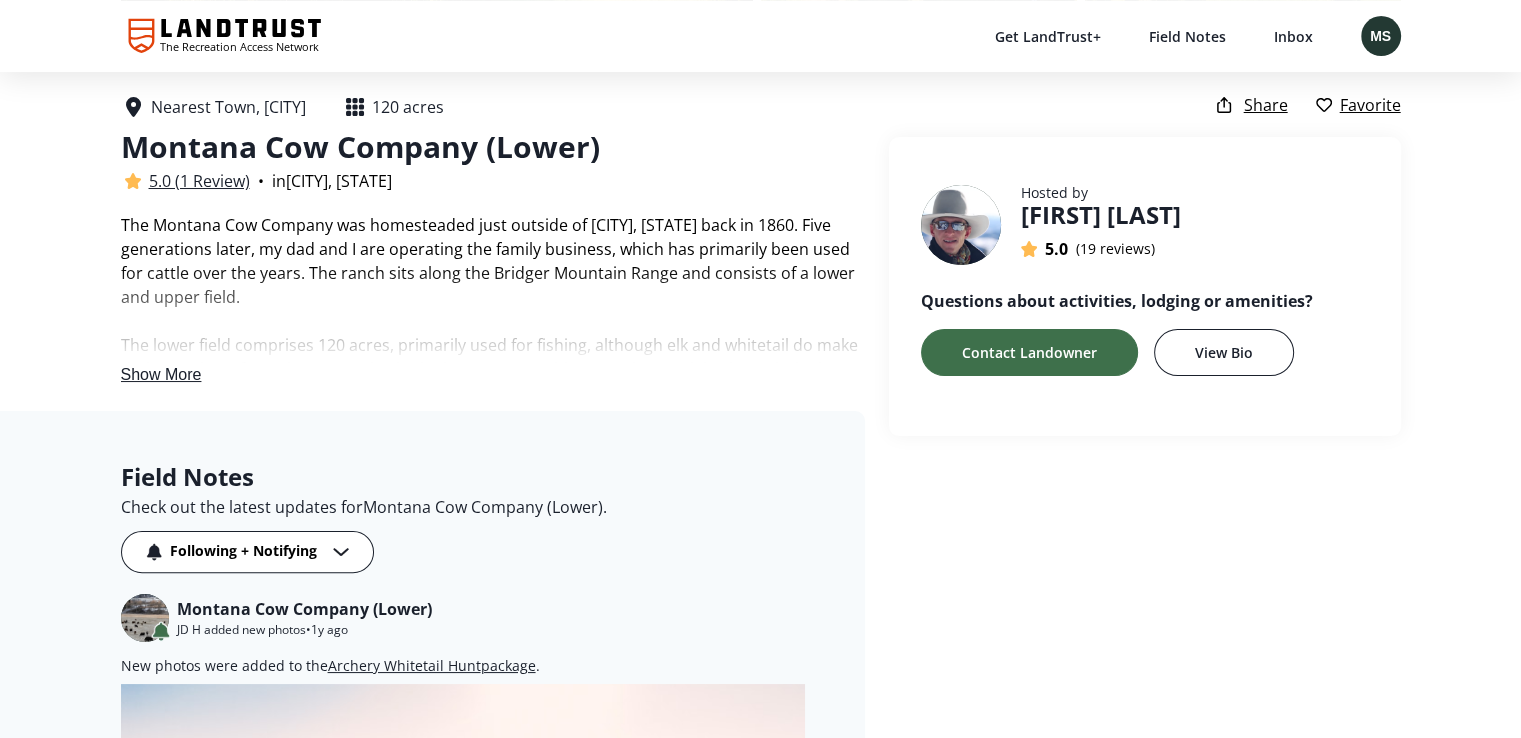scroll, scrollTop: 400, scrollLeft: 0, axis: vertical 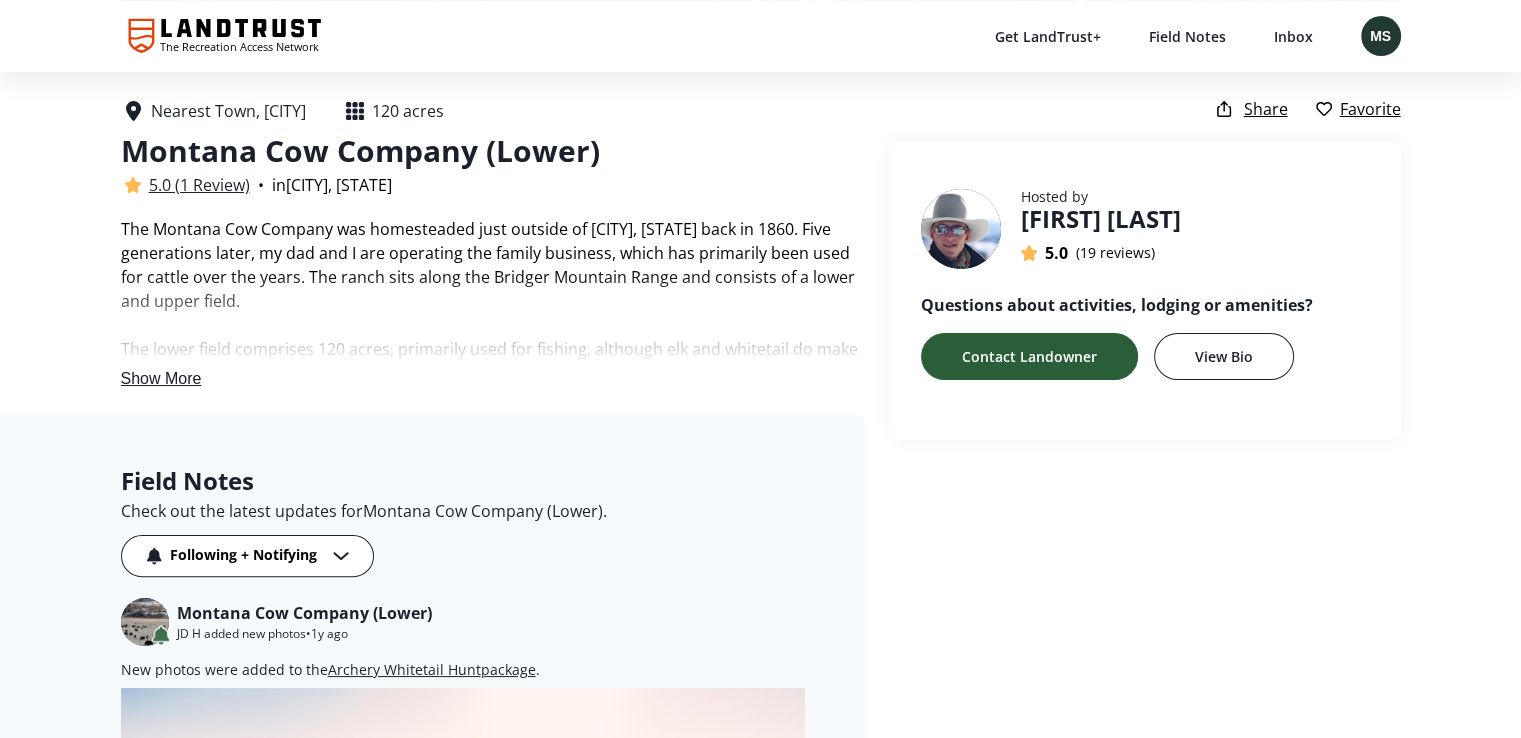 click on "Contact Landowner" at bounding box center [1029, 356] 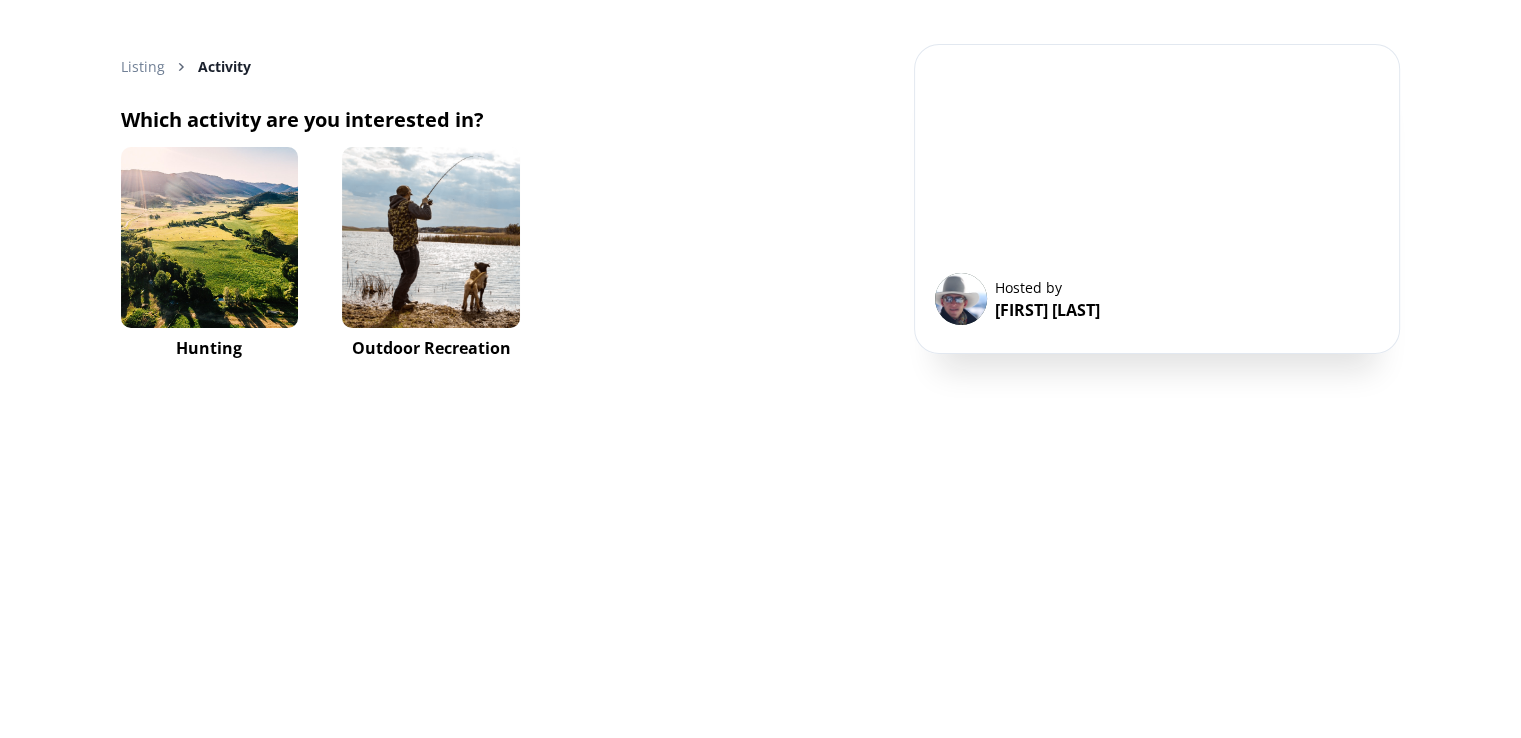 scroll, scrollTop: 0, scrollLeft: 0, axis: both 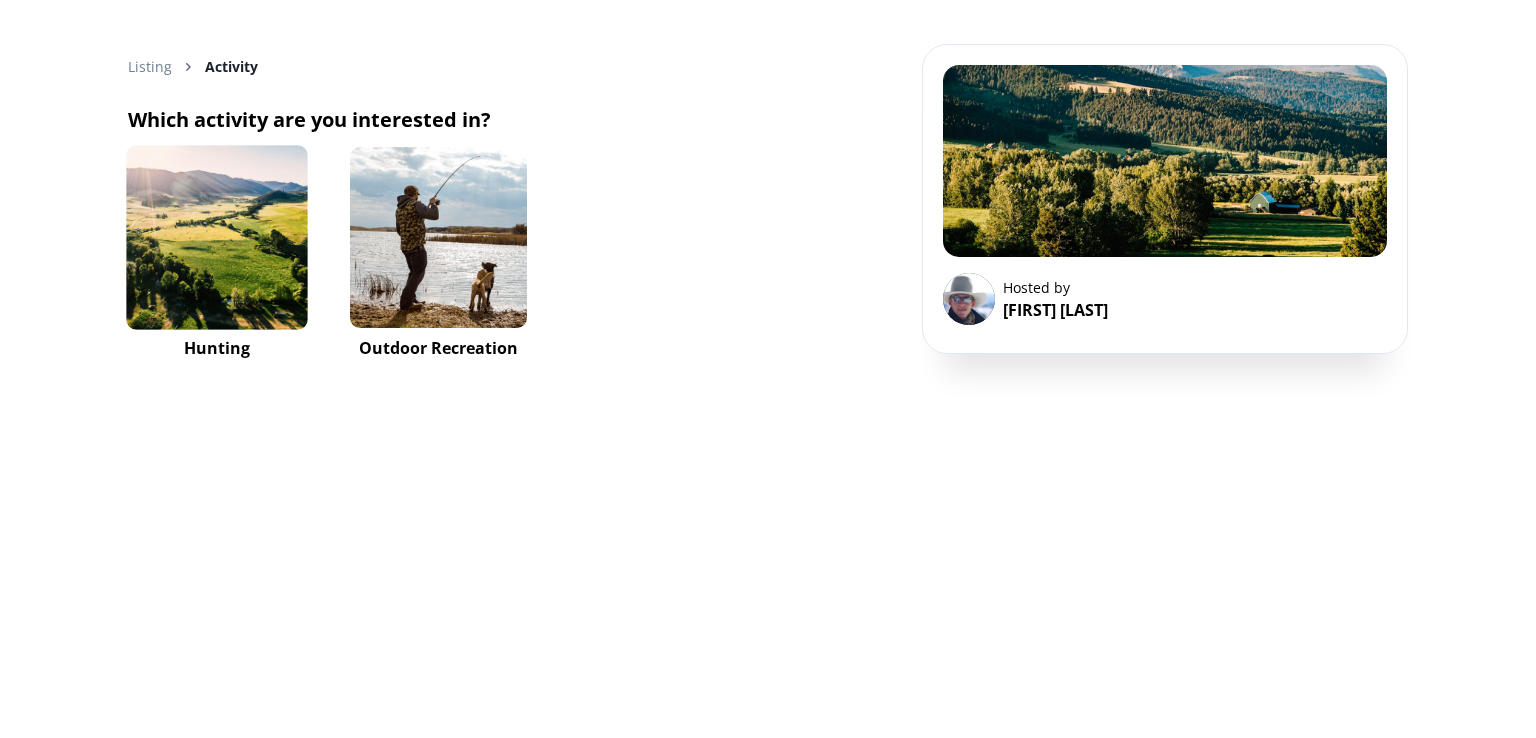 click at bounding box center [216, 237] 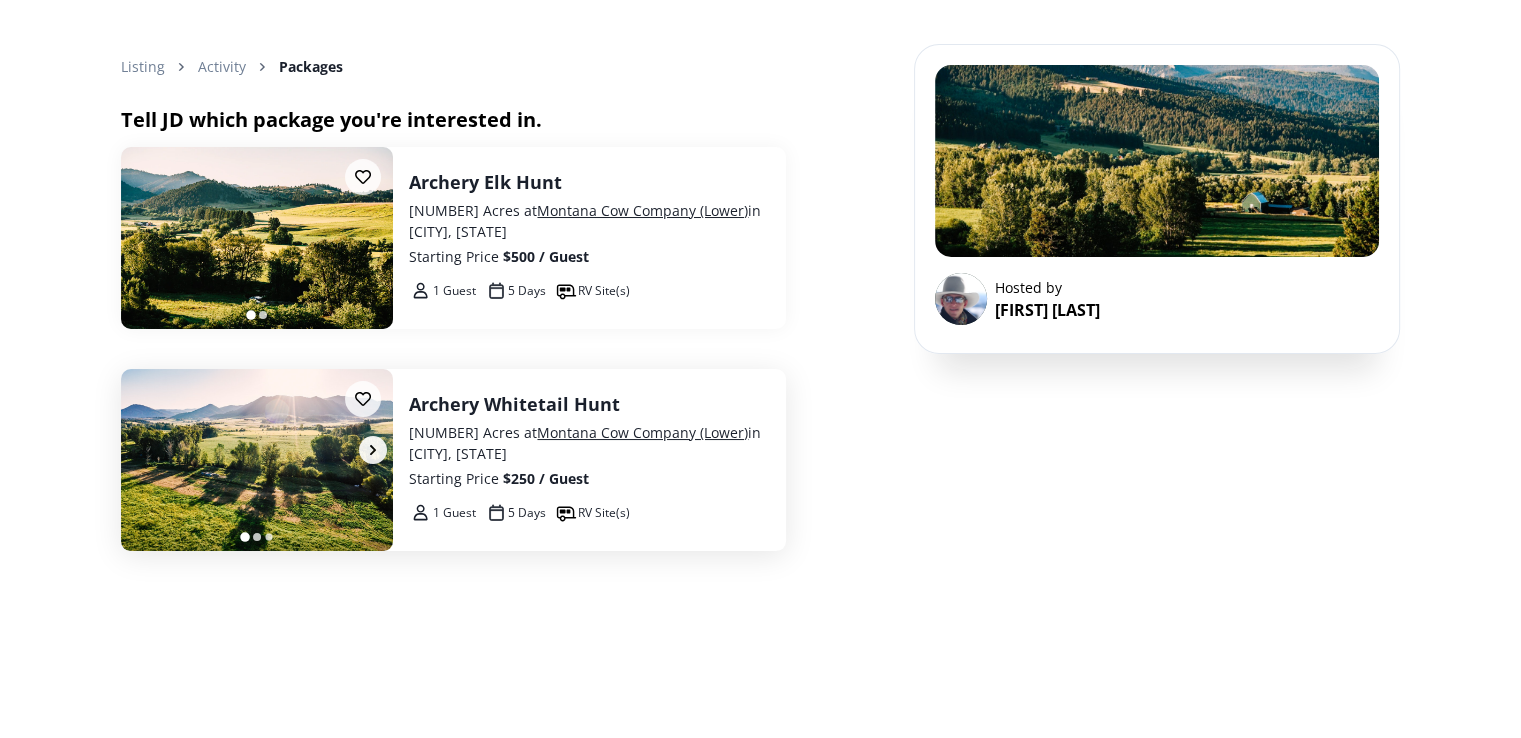 click at bounding box center (257, 460) 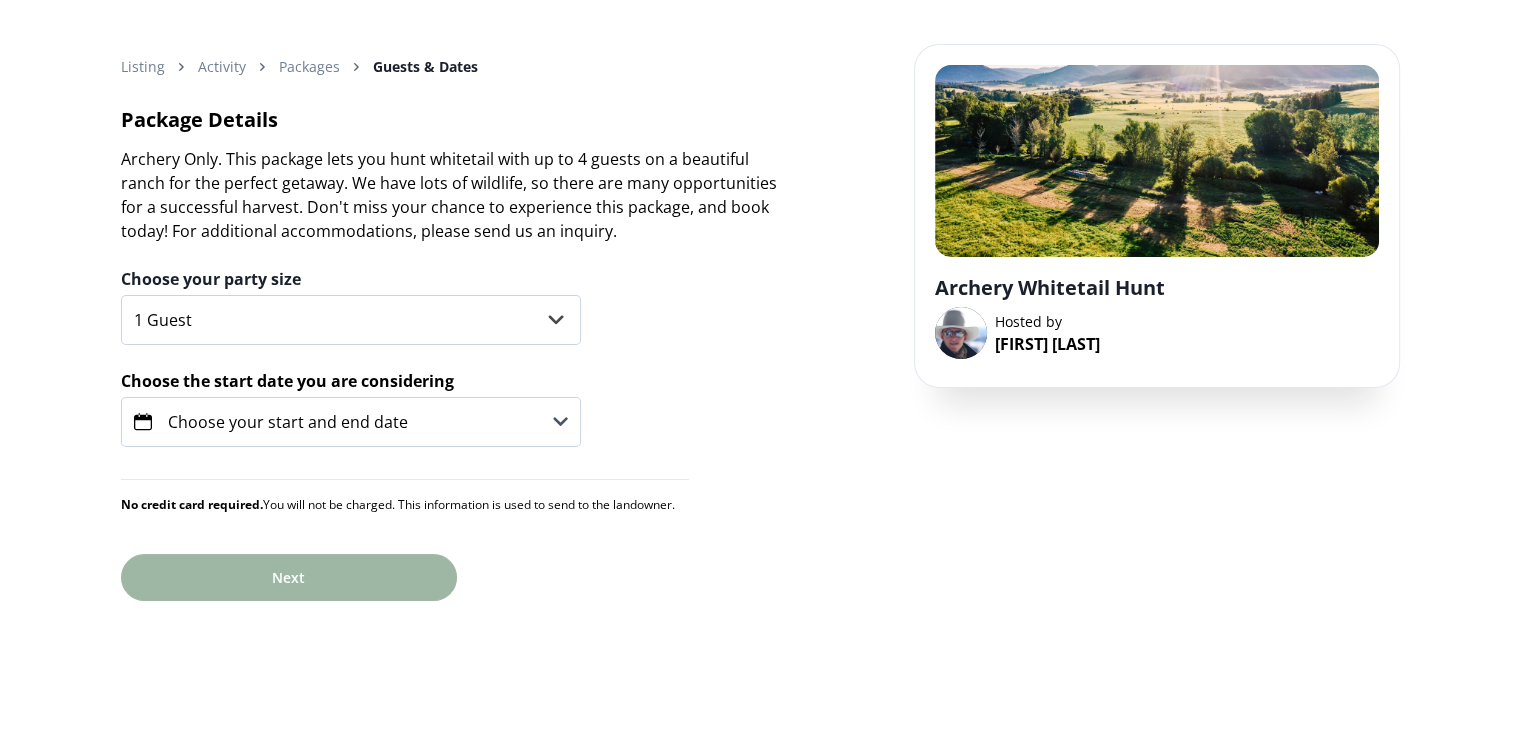 click on "Choose your start and end date" at bounding box center (288, 422) 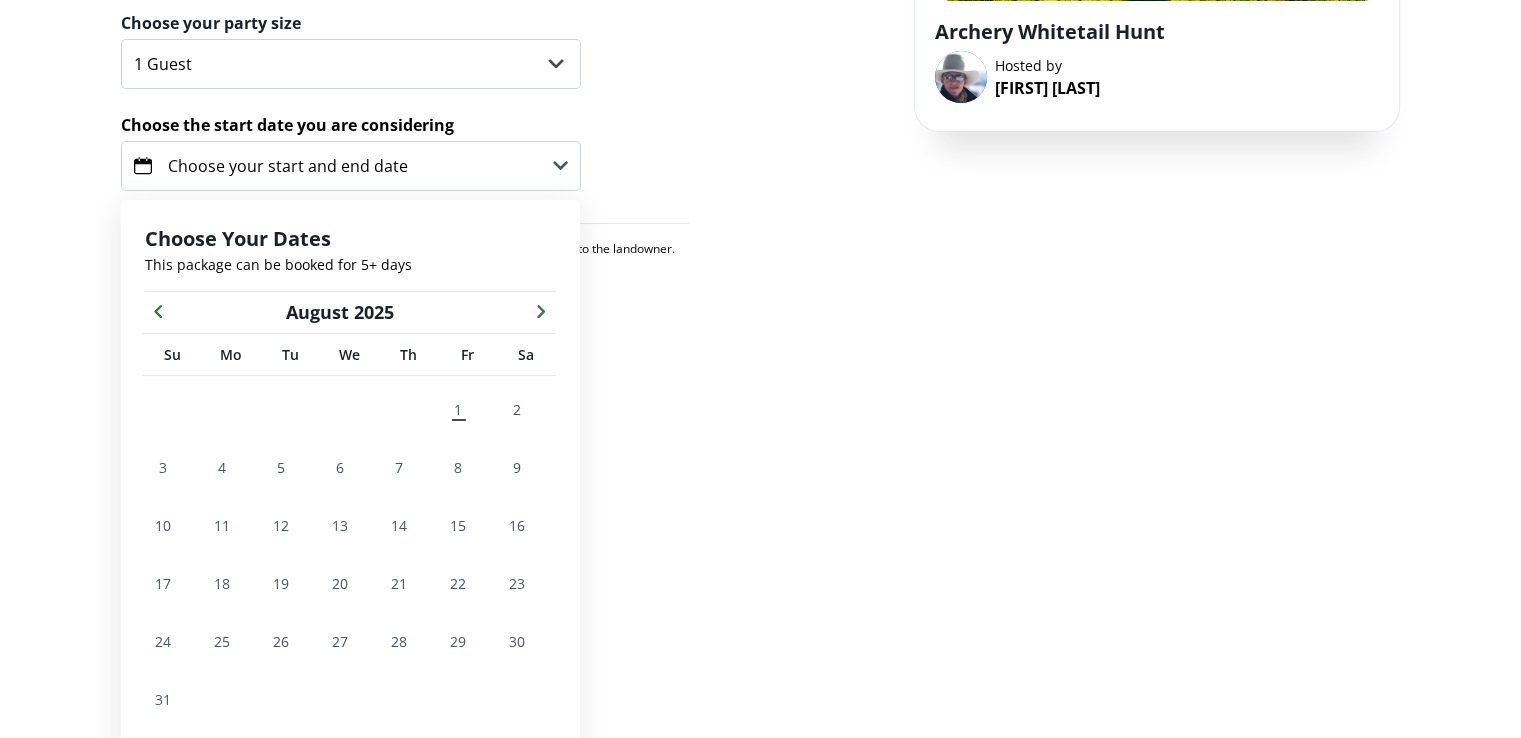 scroll, scrollTop: 311, scrollLeft: 0, axis: vertical 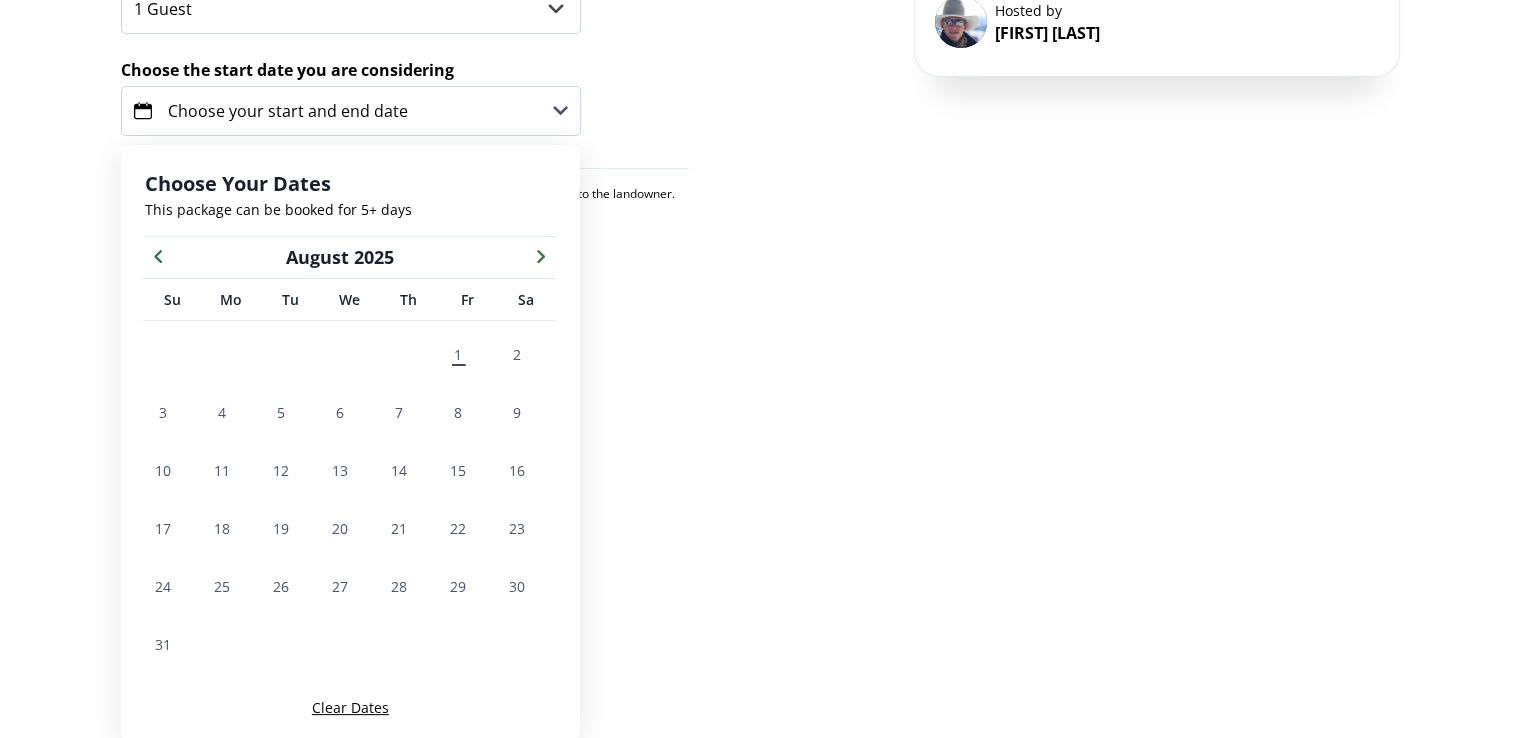 click 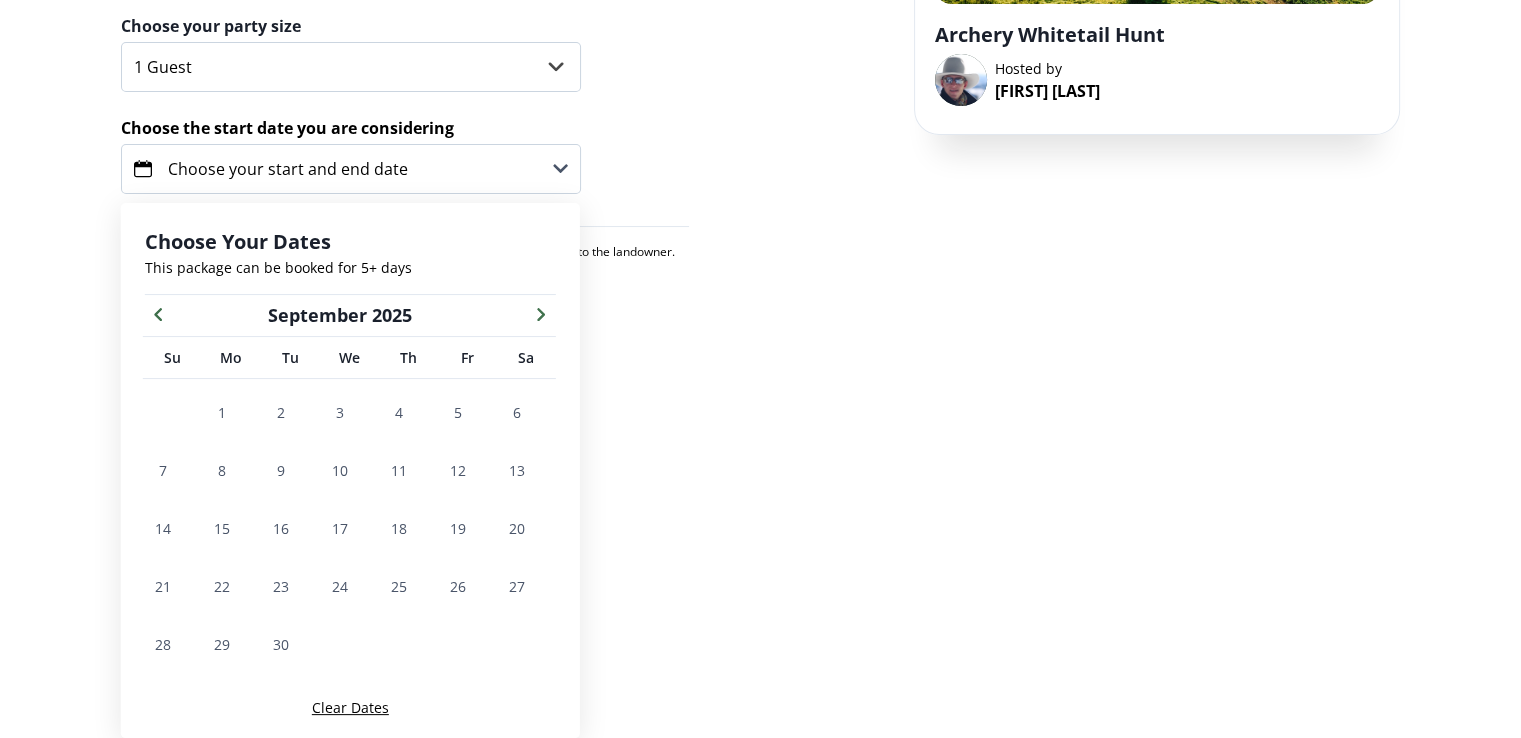 scroll, scrollTop: 253, scrollLeft: 0, axis: vertical 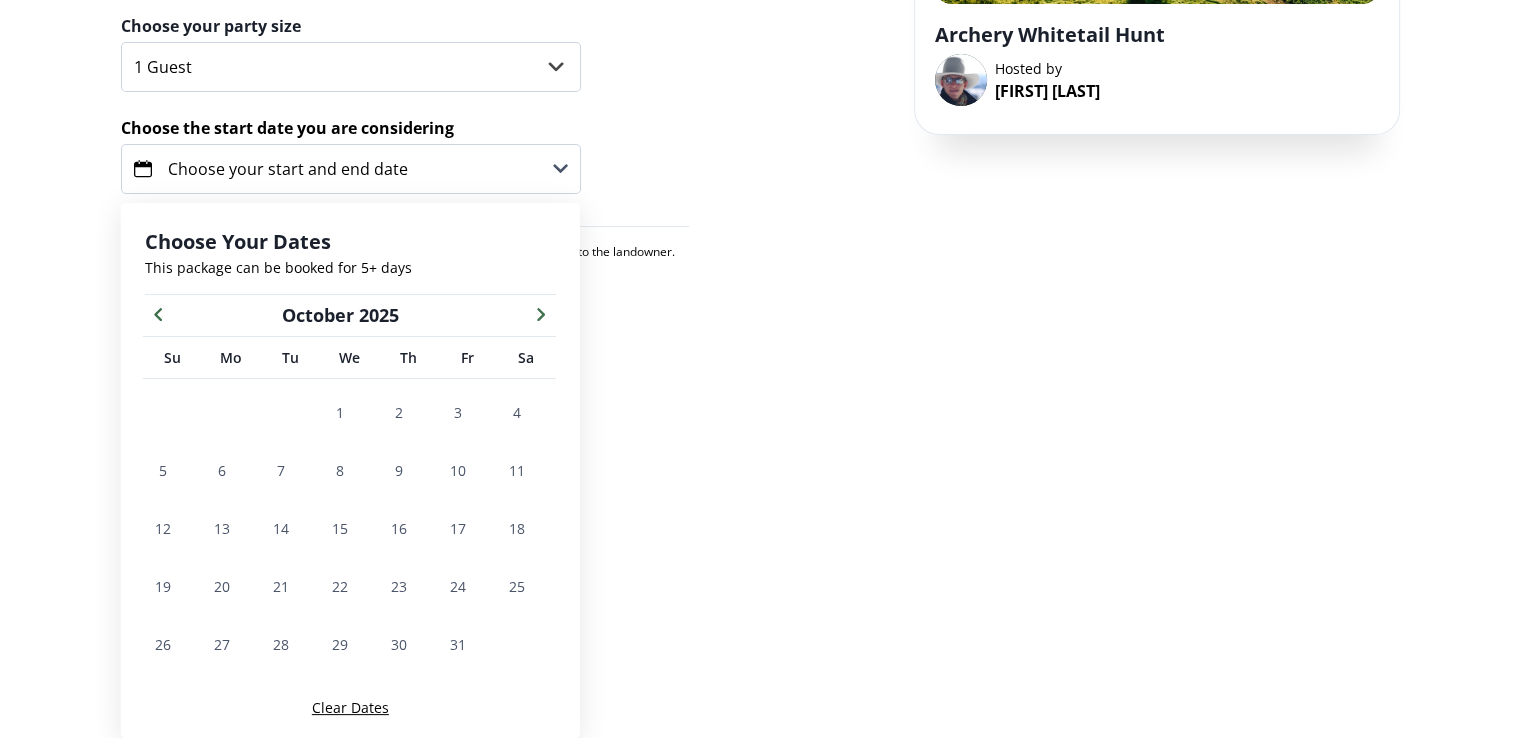 click 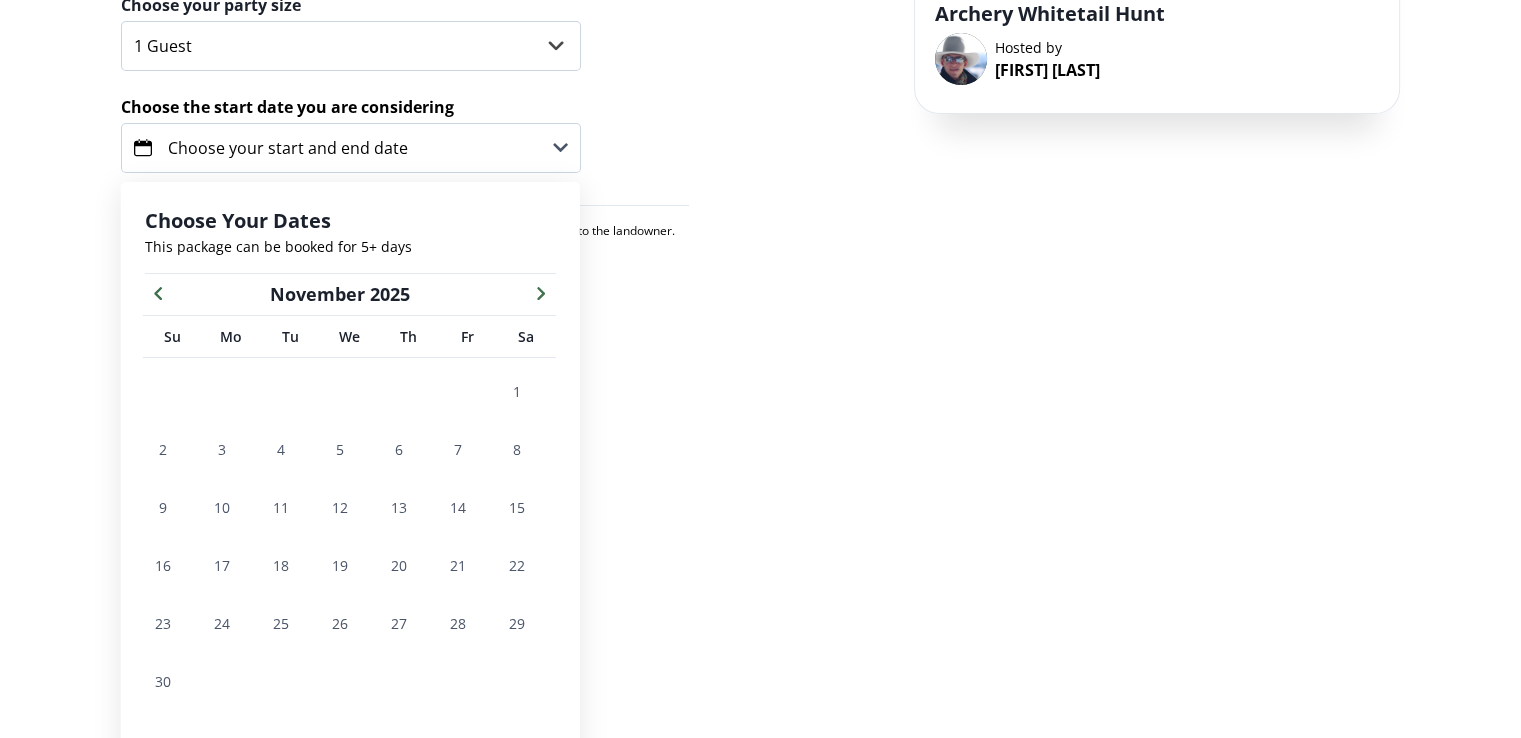 scroll, scrollTop: 311, scrollLeft: 0, axis: vertical 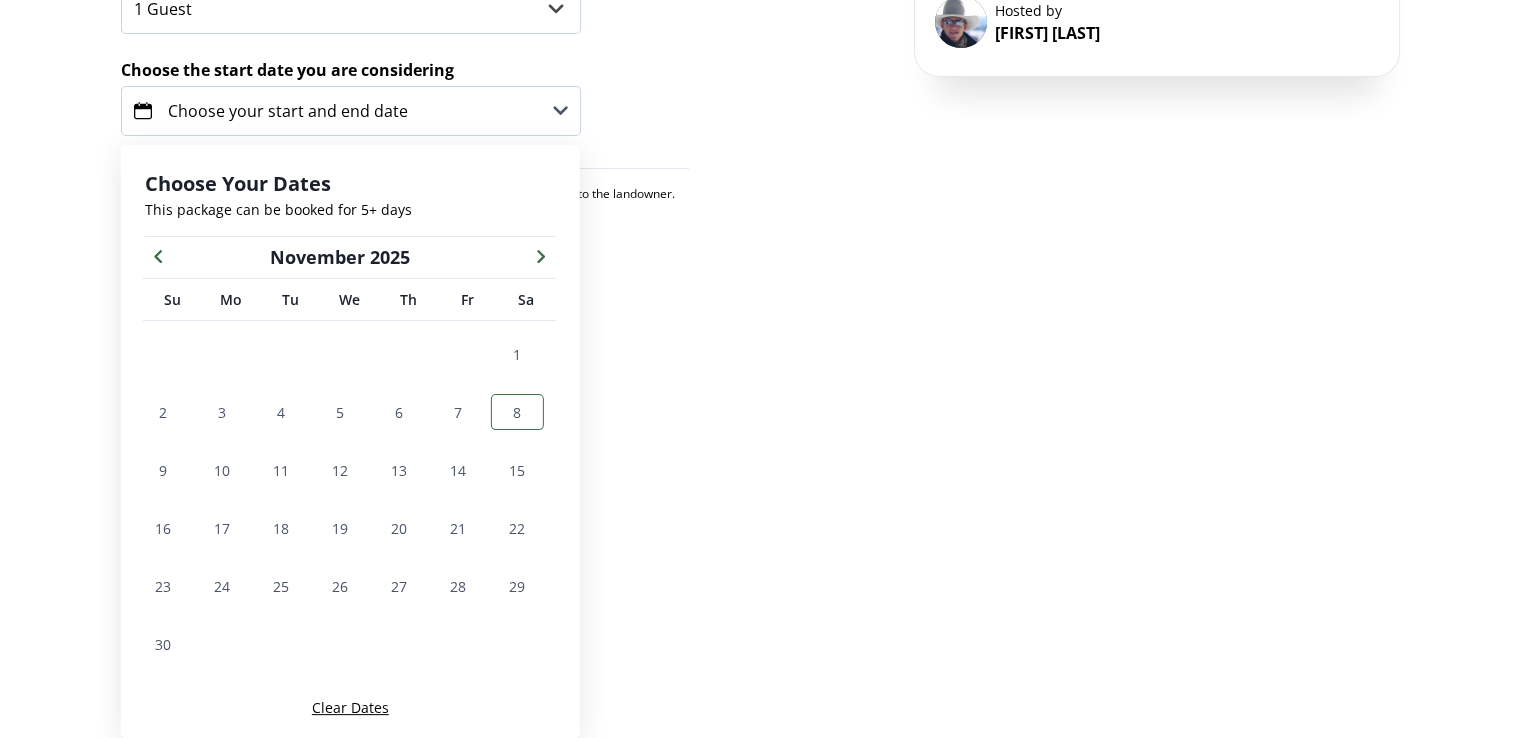 click on "8" at bounding box center (517, 412) 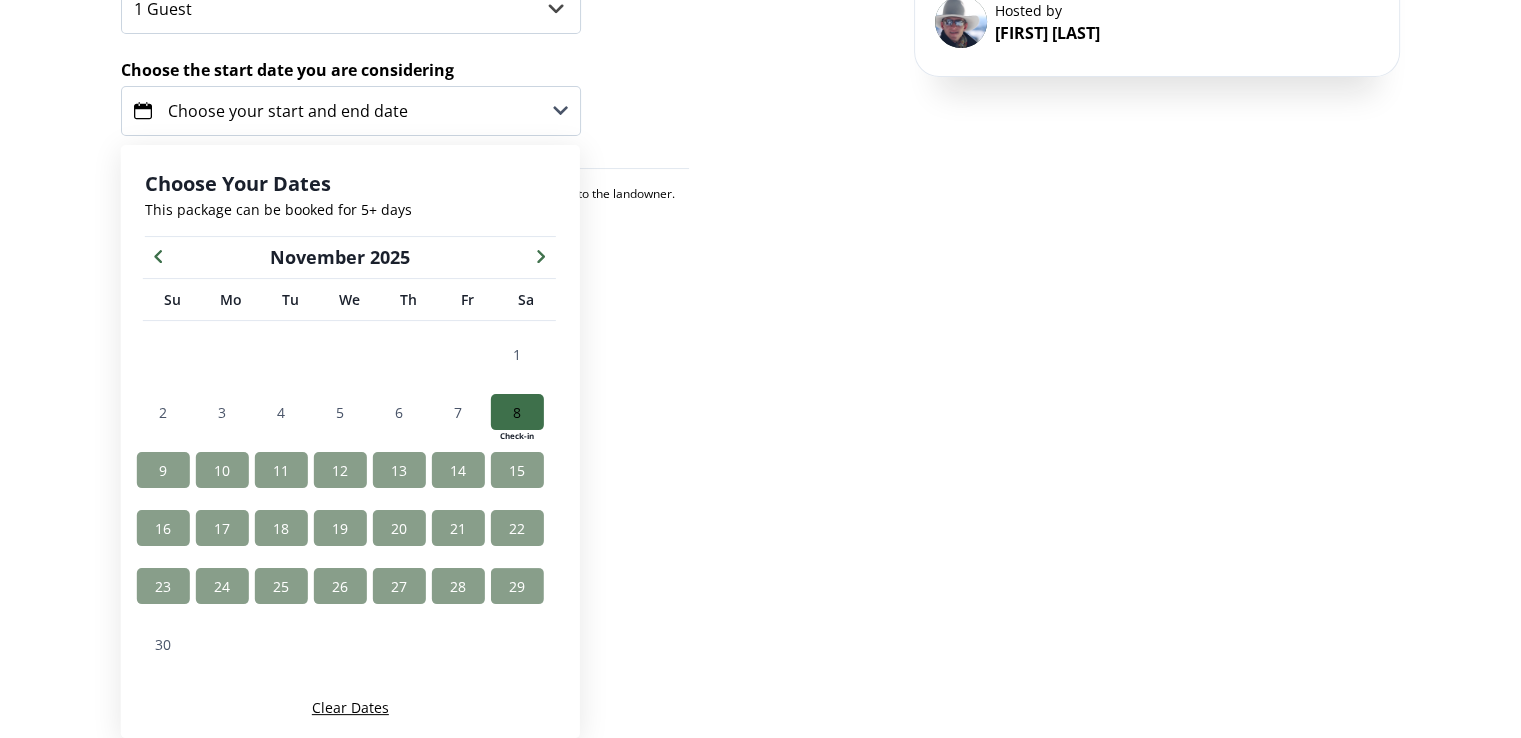 click on "29" at bounding box center [517, 586] 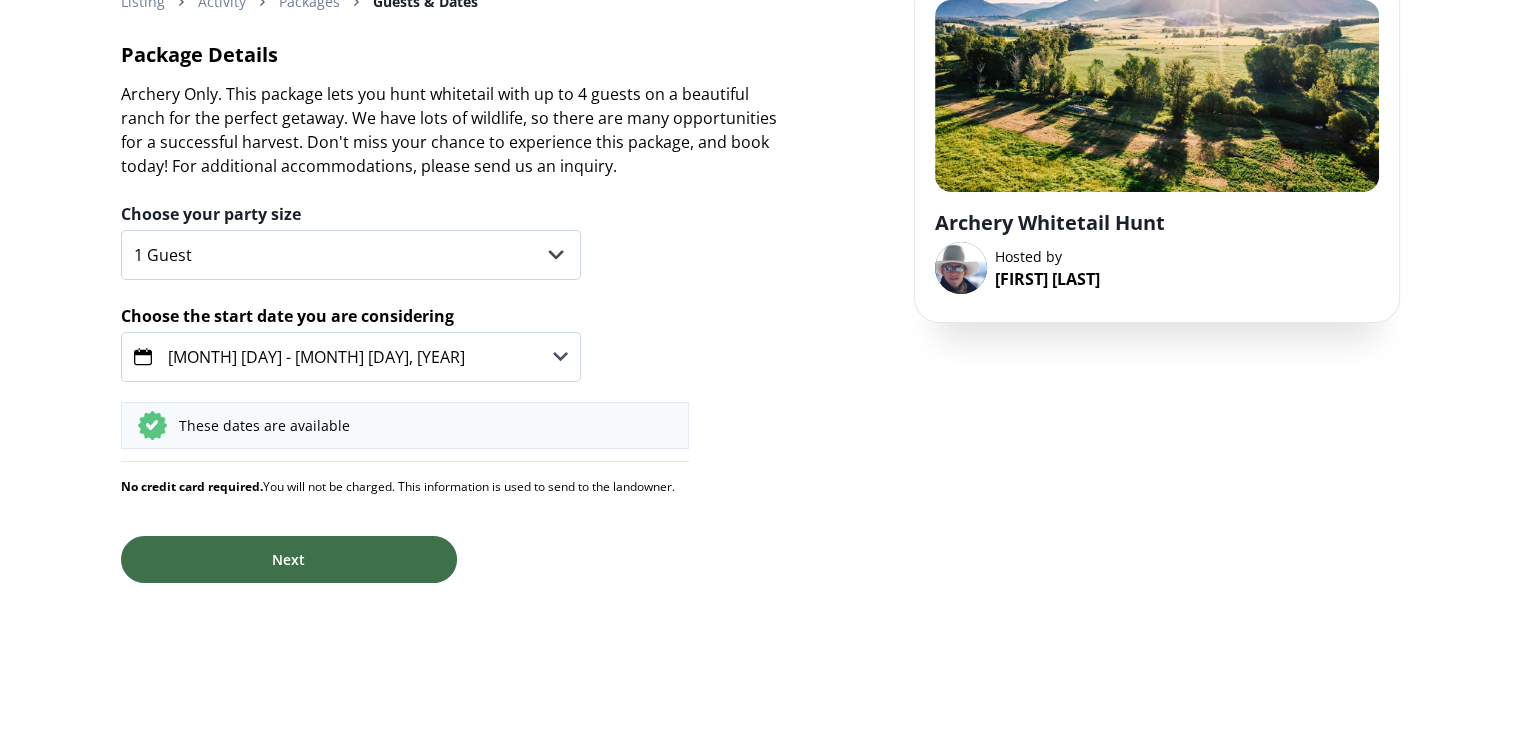 scroll, scrollTop: 120, scrollLeft: 0, axis: vertical 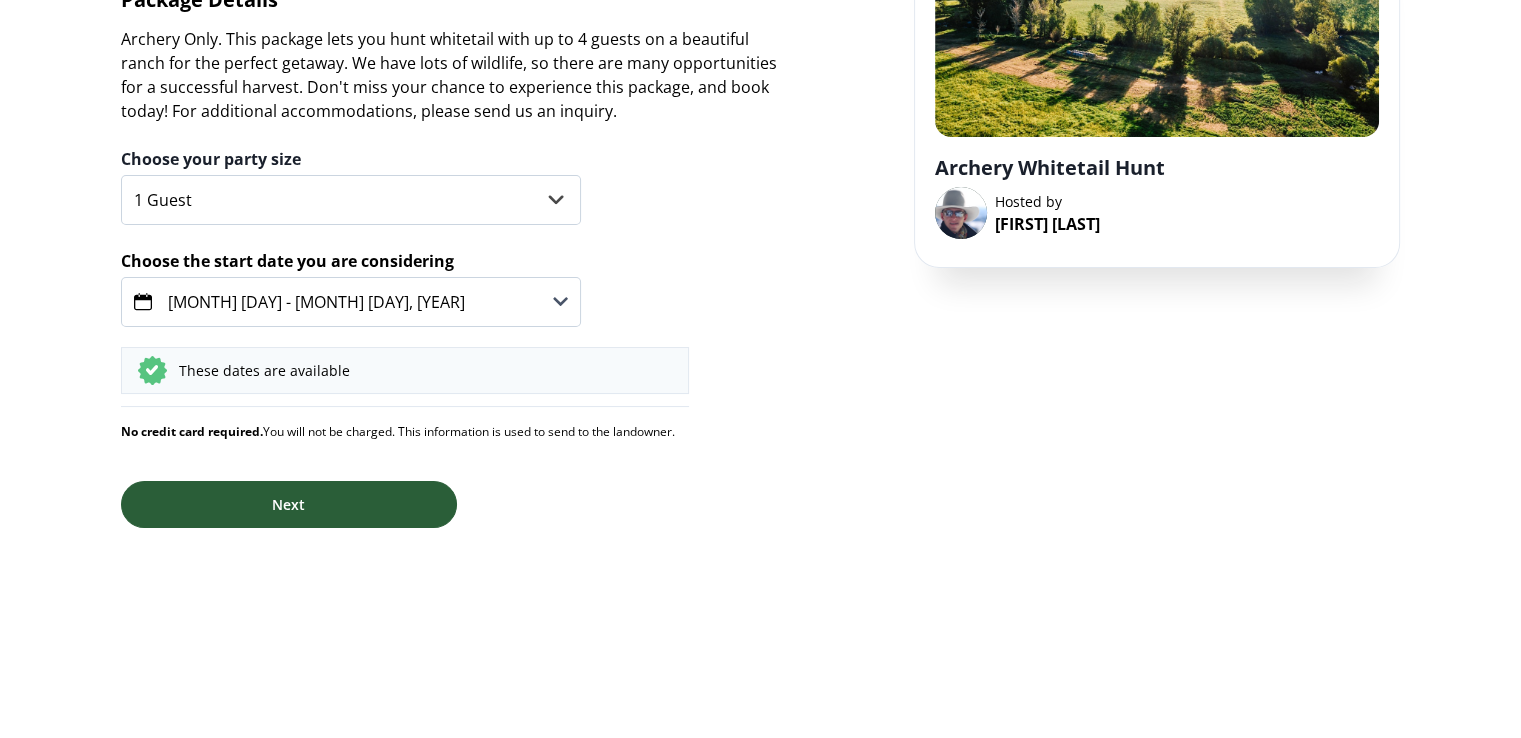 click on "Next" at bounding box center (289, 504) 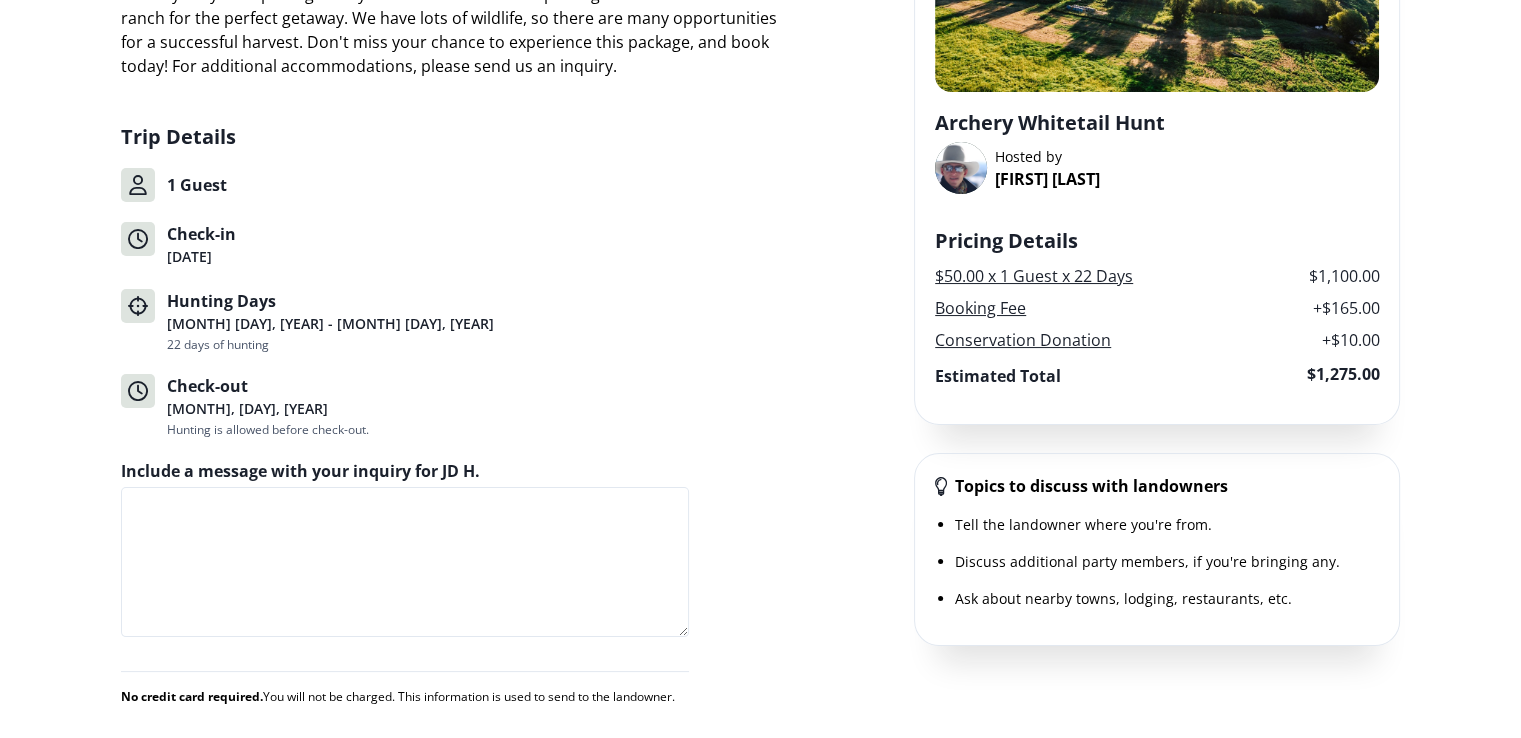 scroll, scrollTop: 200, scrollLeft: 0, axis: vertical 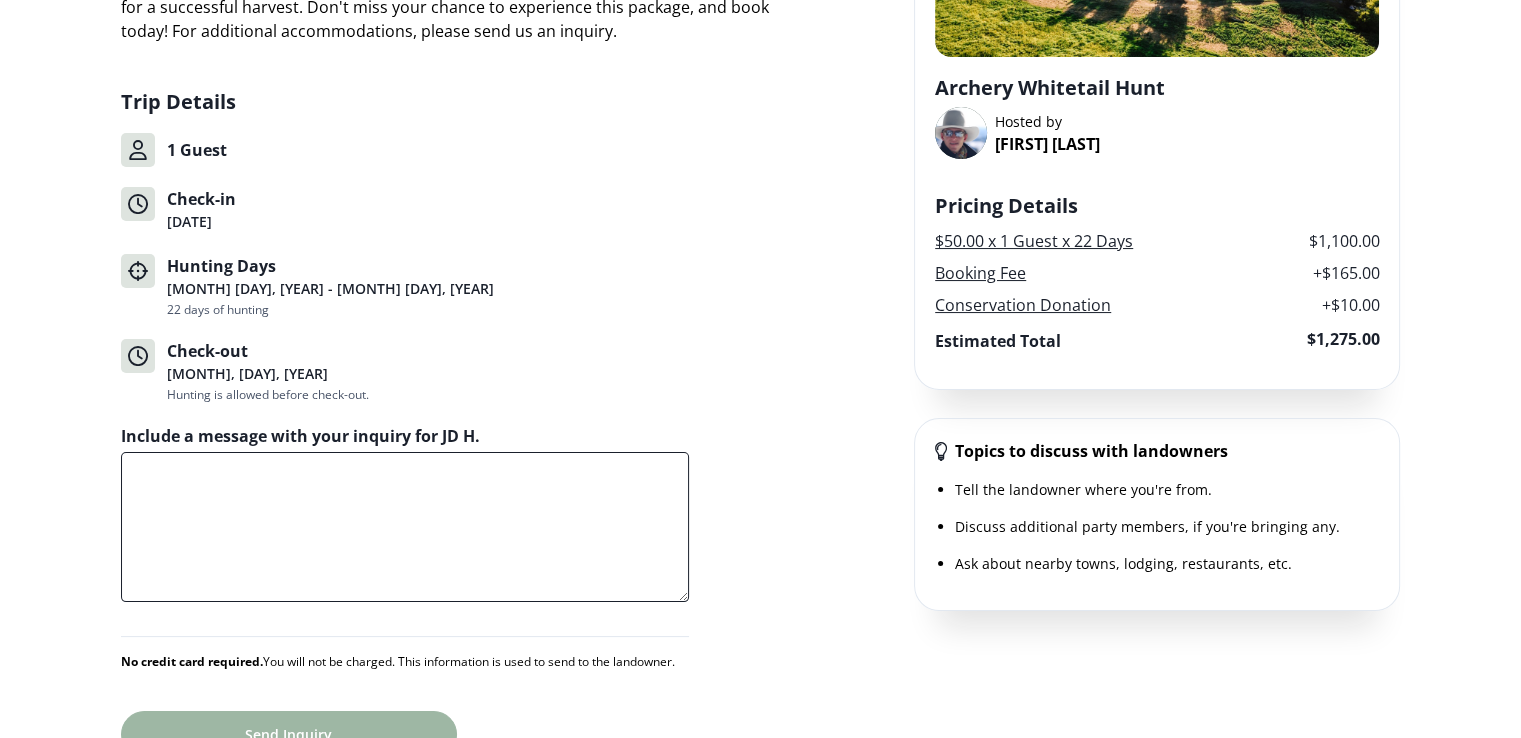 click on "Include a message with your inquiry for JD H." at bounding box center [405, 527] 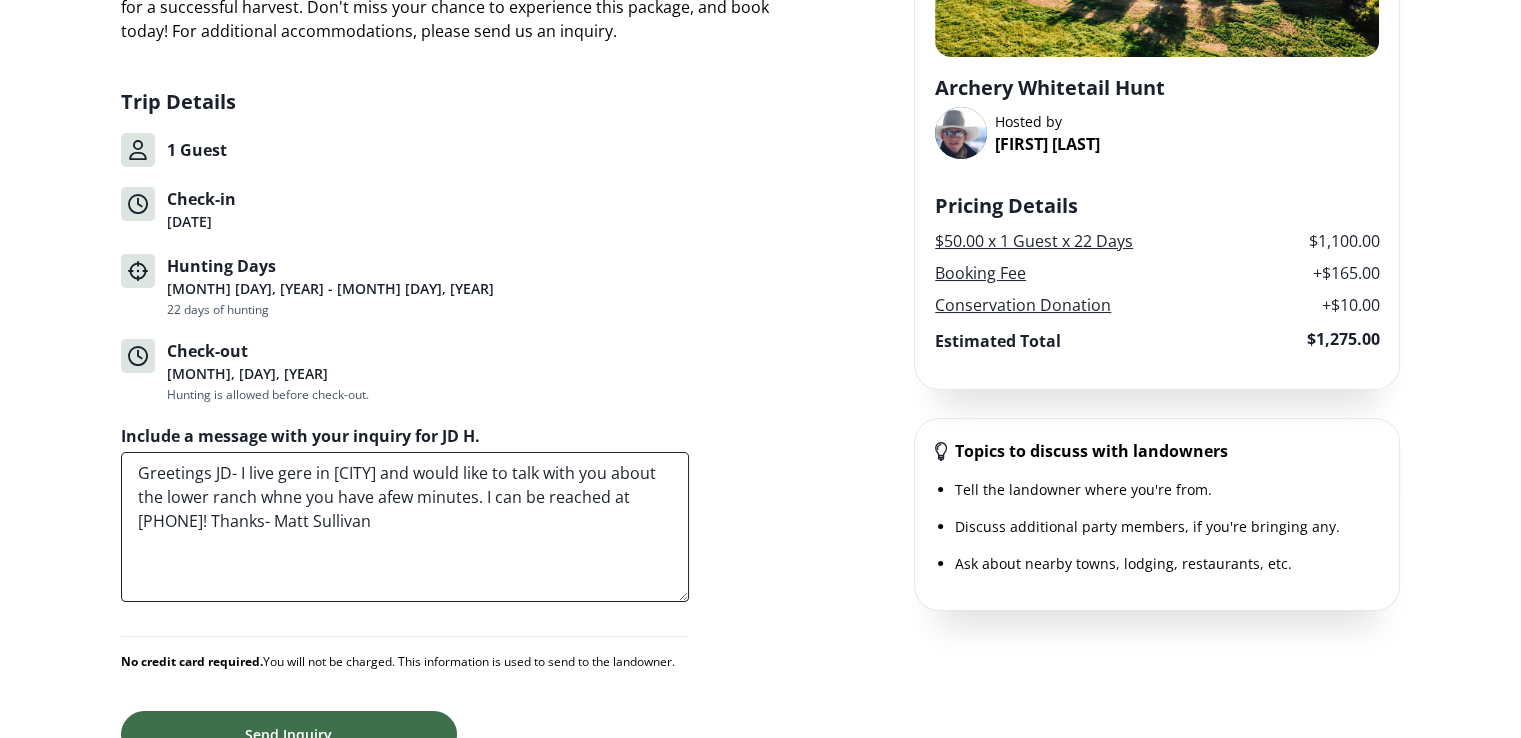 click on "Greetings JD- I live gere in [CITY] and would like to talk with you about the lower ranch whne you have afew minutes. I can be reached at [PHONE]! Thanks- Matt Sullivan" at bounding box center [405, 527] 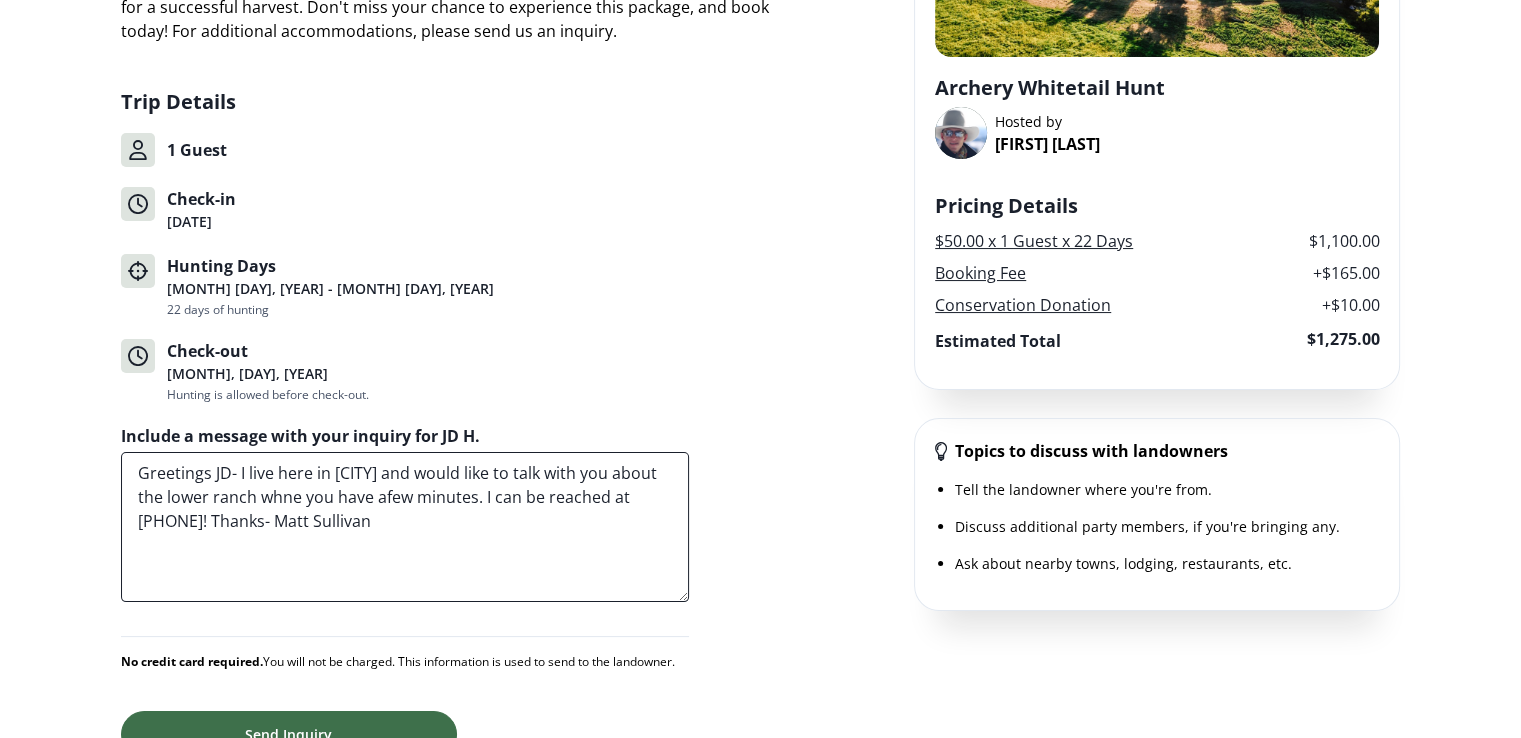 click on "Greetings JD- I live here in [CITY] and would like to talk with you about the lower ranch whne you have afew minutes. I can be reached at [PHONE]! Thanks- Matt Sullivan" at bounding box center [405, 527] 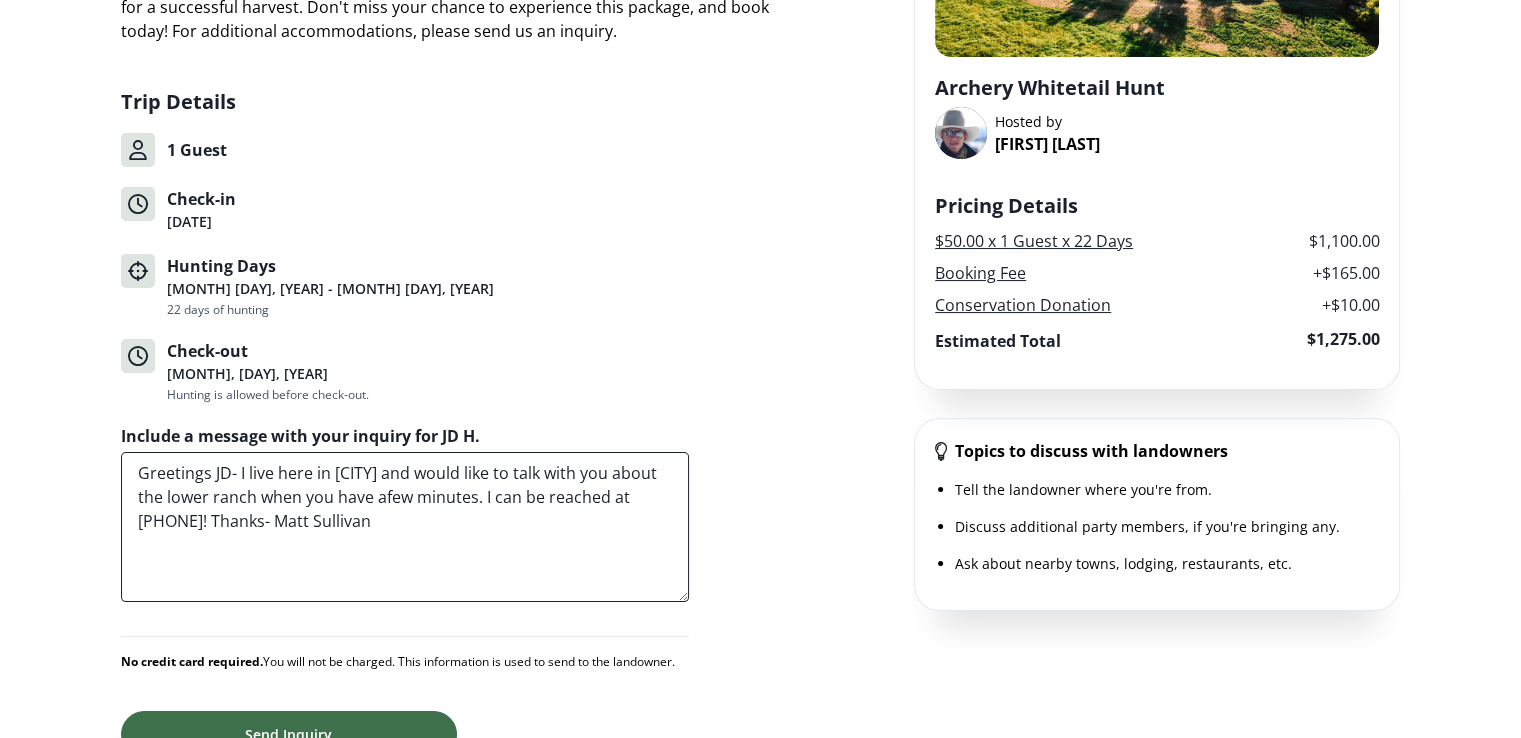 click on "Greetings JD- I live here in [CITY] and would like to talk with you about the lower ranch when you have afew minutes. I can be reached at [PHONE]! Thanks- Matt Sullivan" at bounding box center (405, 527) 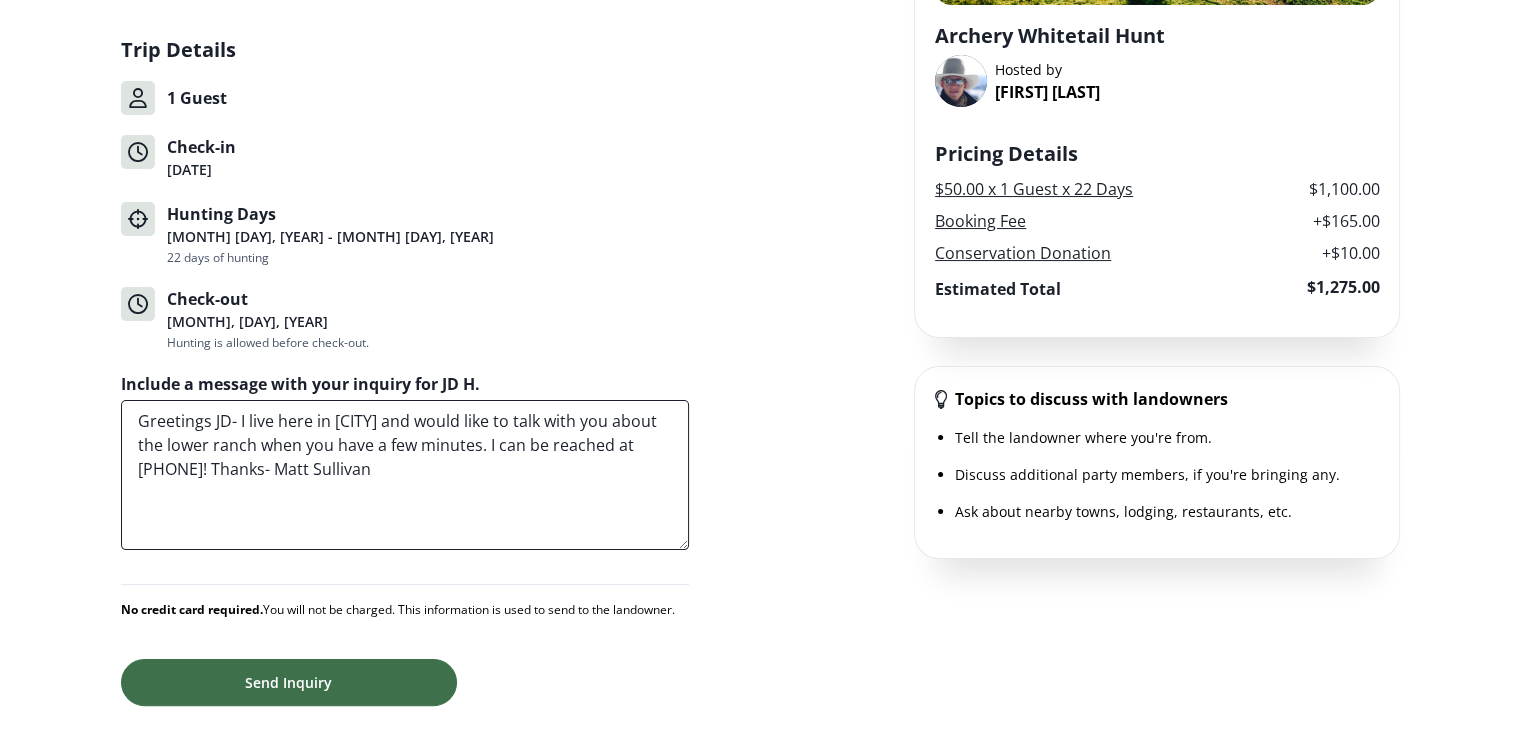 scroll, scrollTop: 300, scrollLeft: 0, axis: vertical 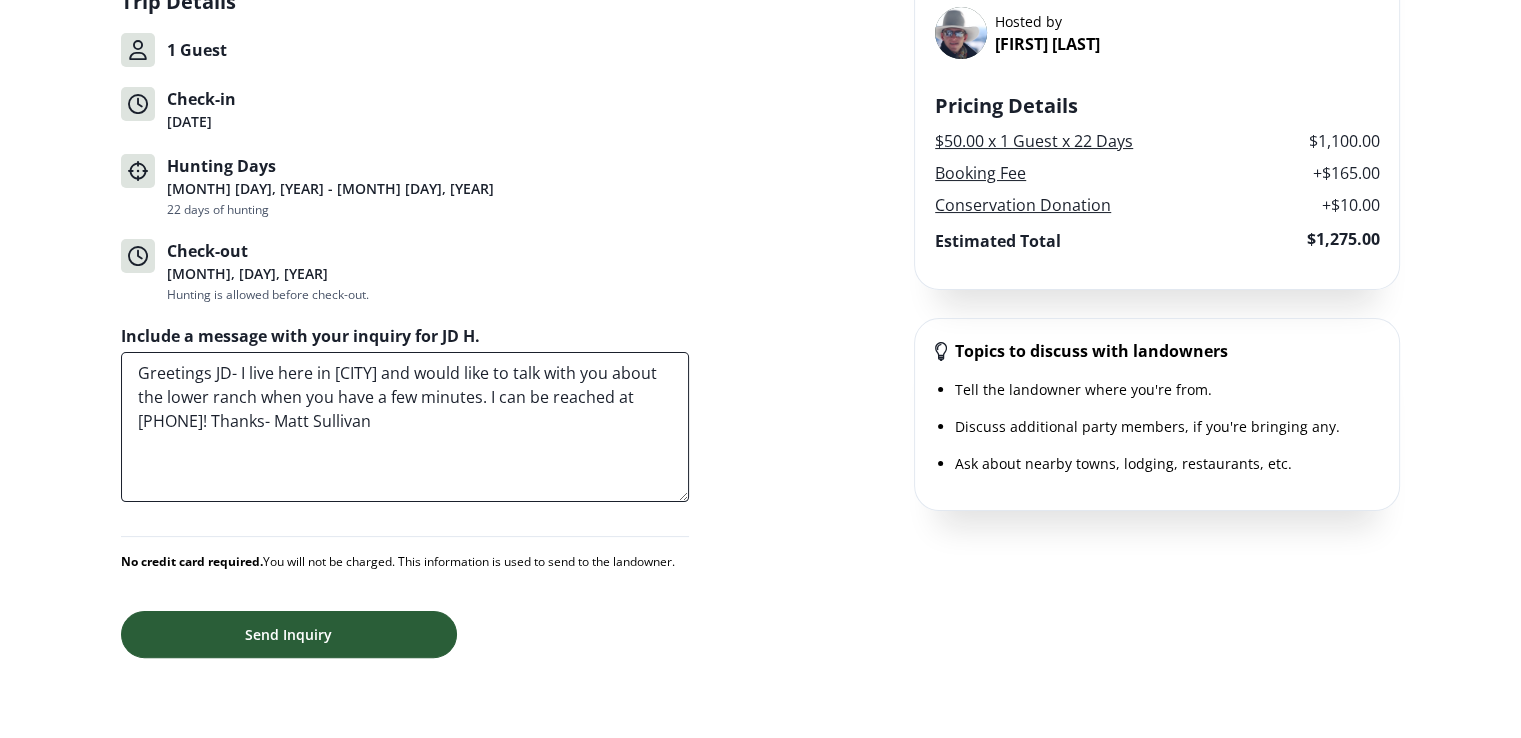 type on "Greetings JD- I live here in [CITY] and would like to talk with you about the lower ranch when you have a few minutes. I can be reached at [PHONE]! Thanks- Matt Sullivan" 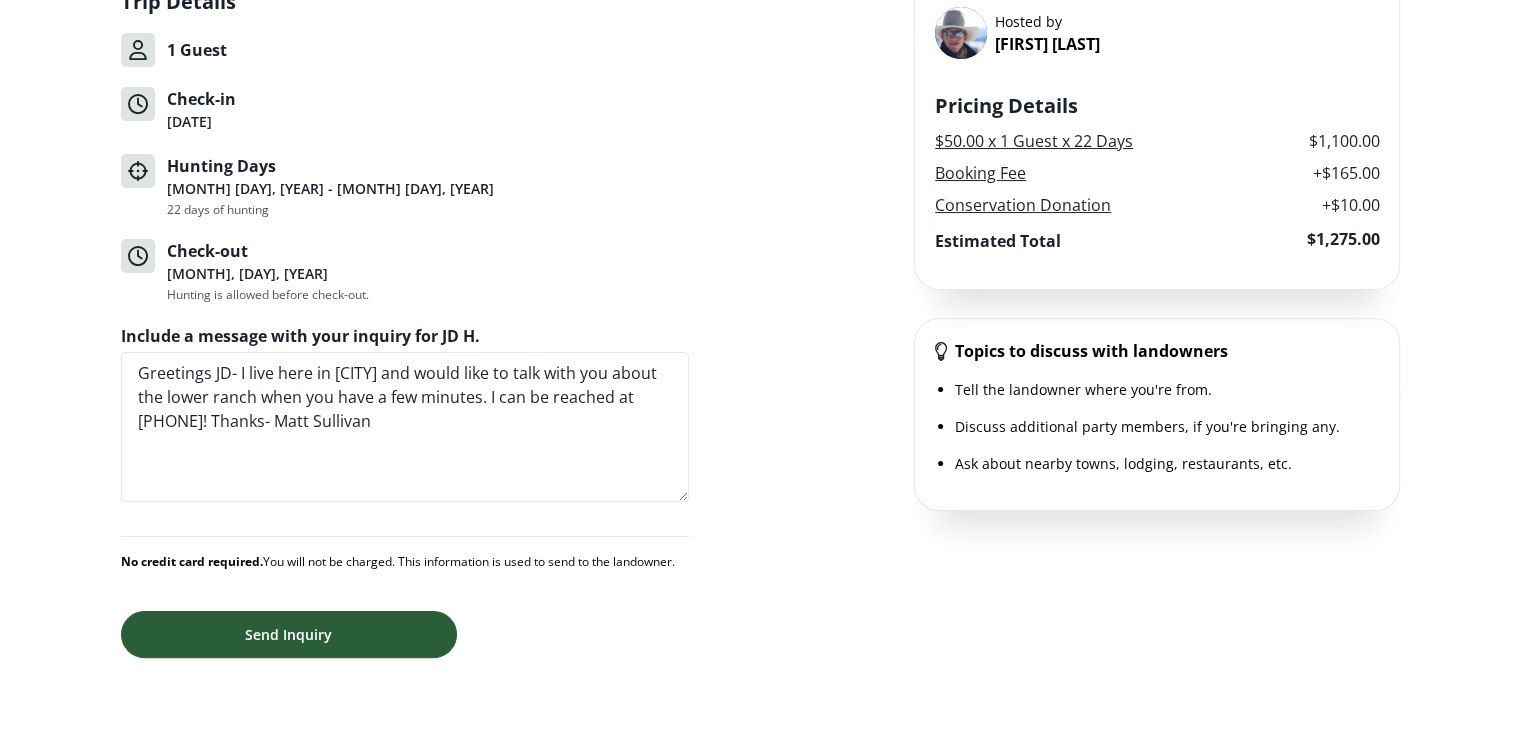 click on "Send Inquiry" at bounding box center (289, 634) 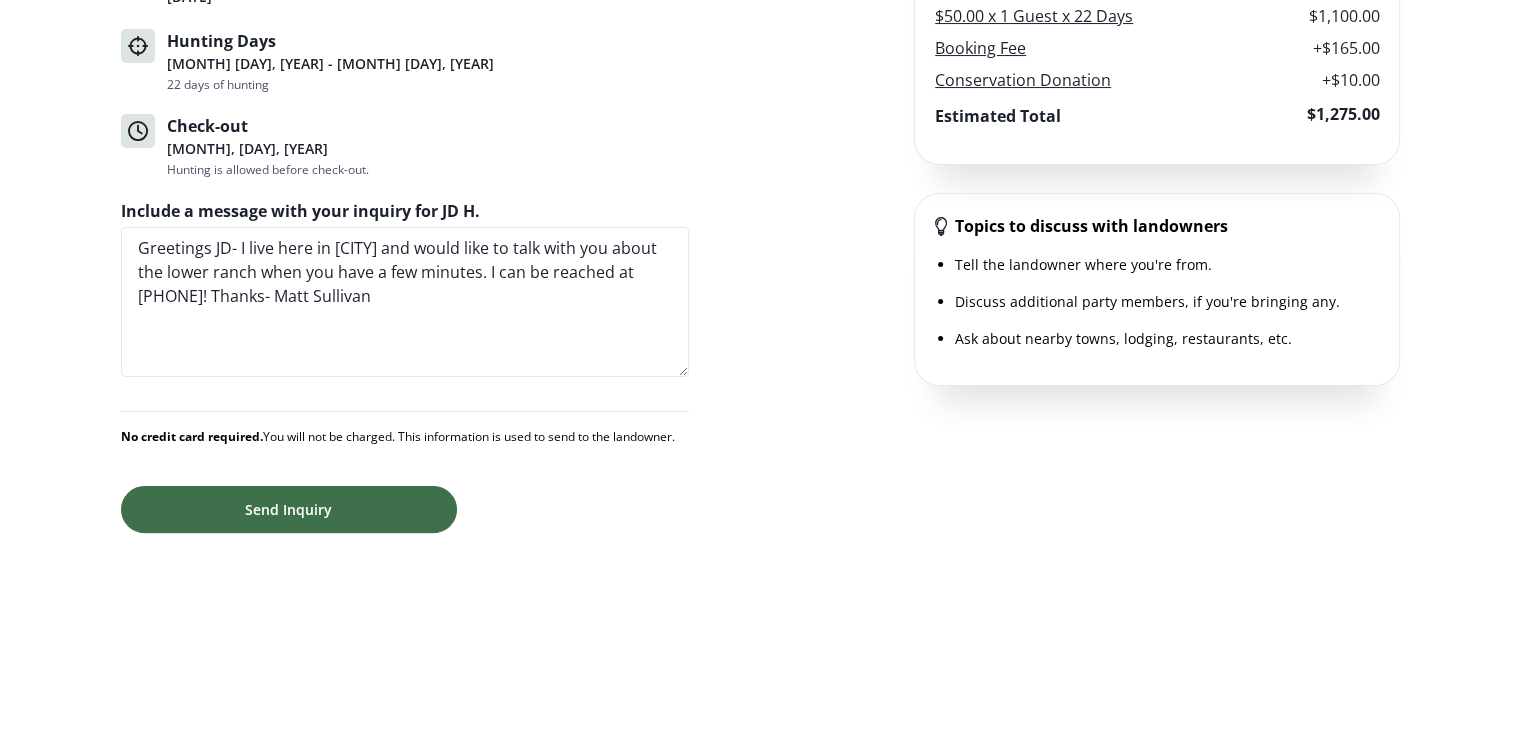 scroll, scrollTop: 432, scrollLeft: 0, axis: vertical 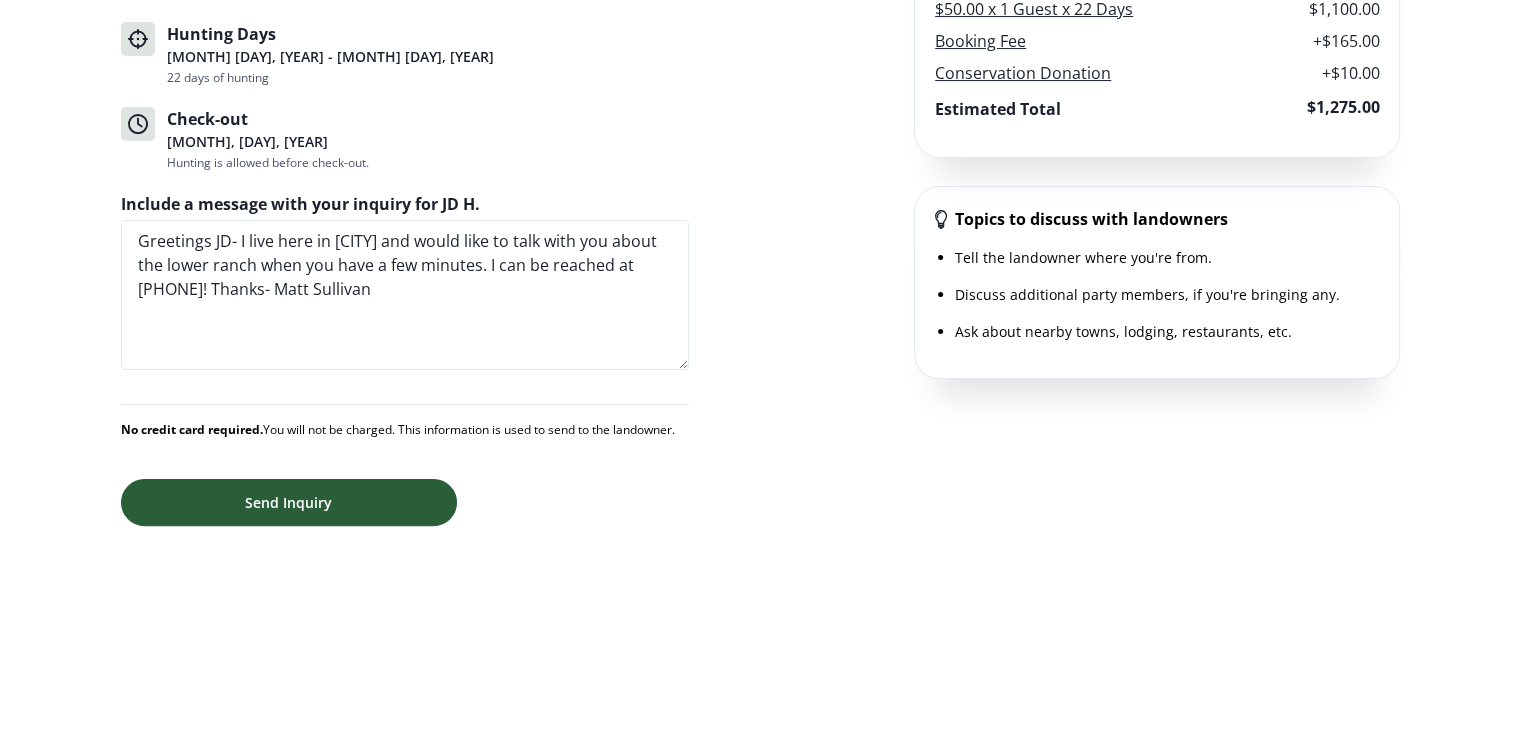 click on "Send Inquiry" at bounding box center [289, 502] 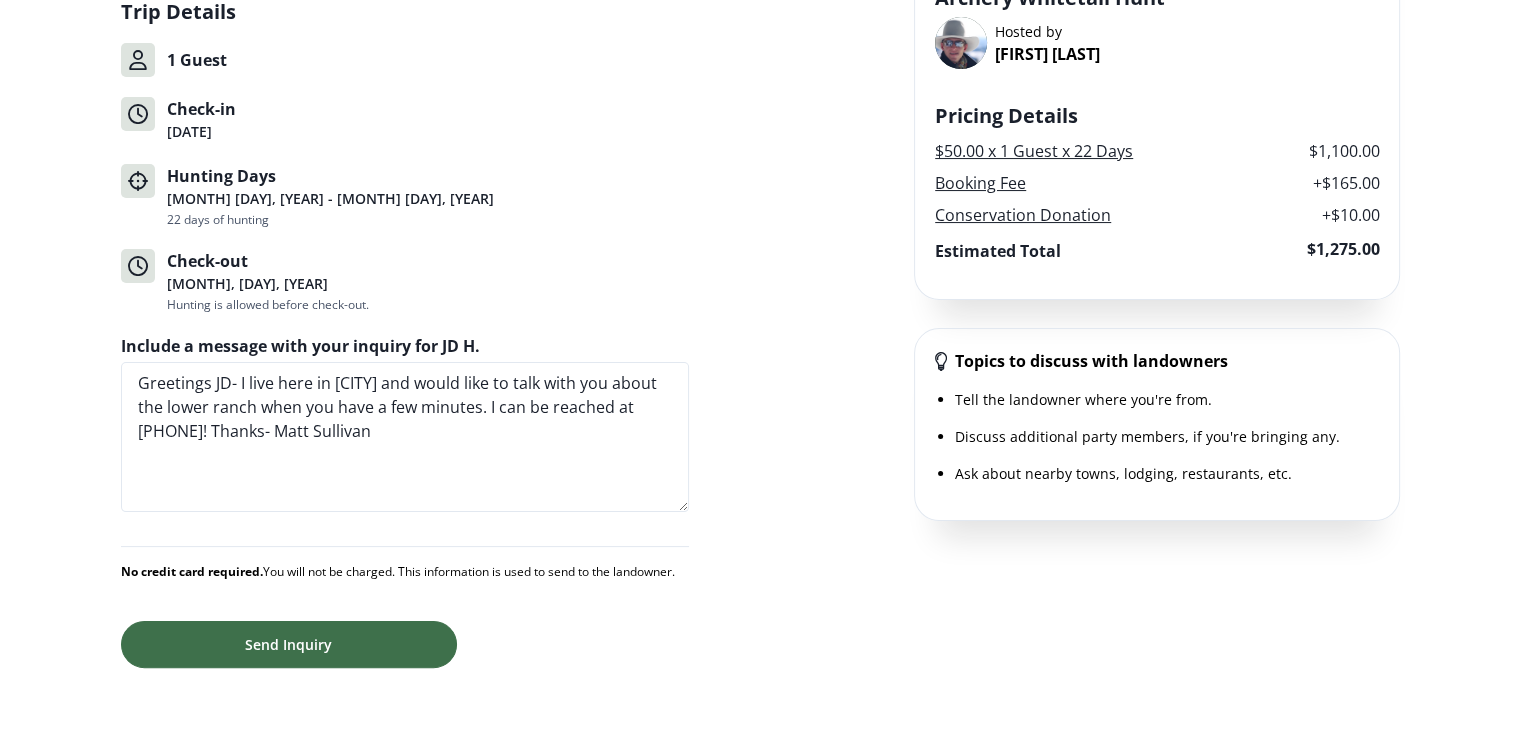 scroll, scrollTop: 0, scrollLeft: 0, axis: both 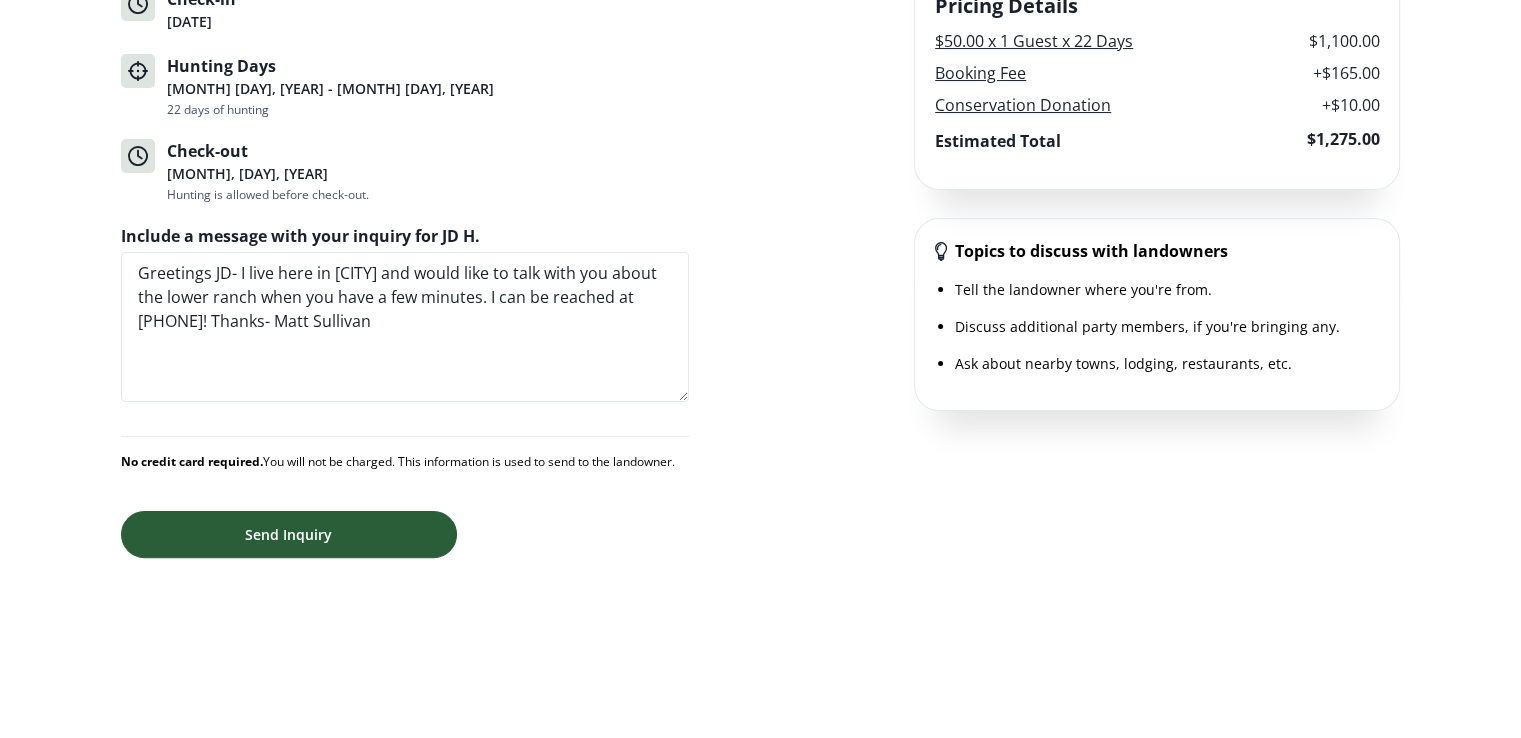 click on "Send Inquiry" at bounding box center (289, 534) 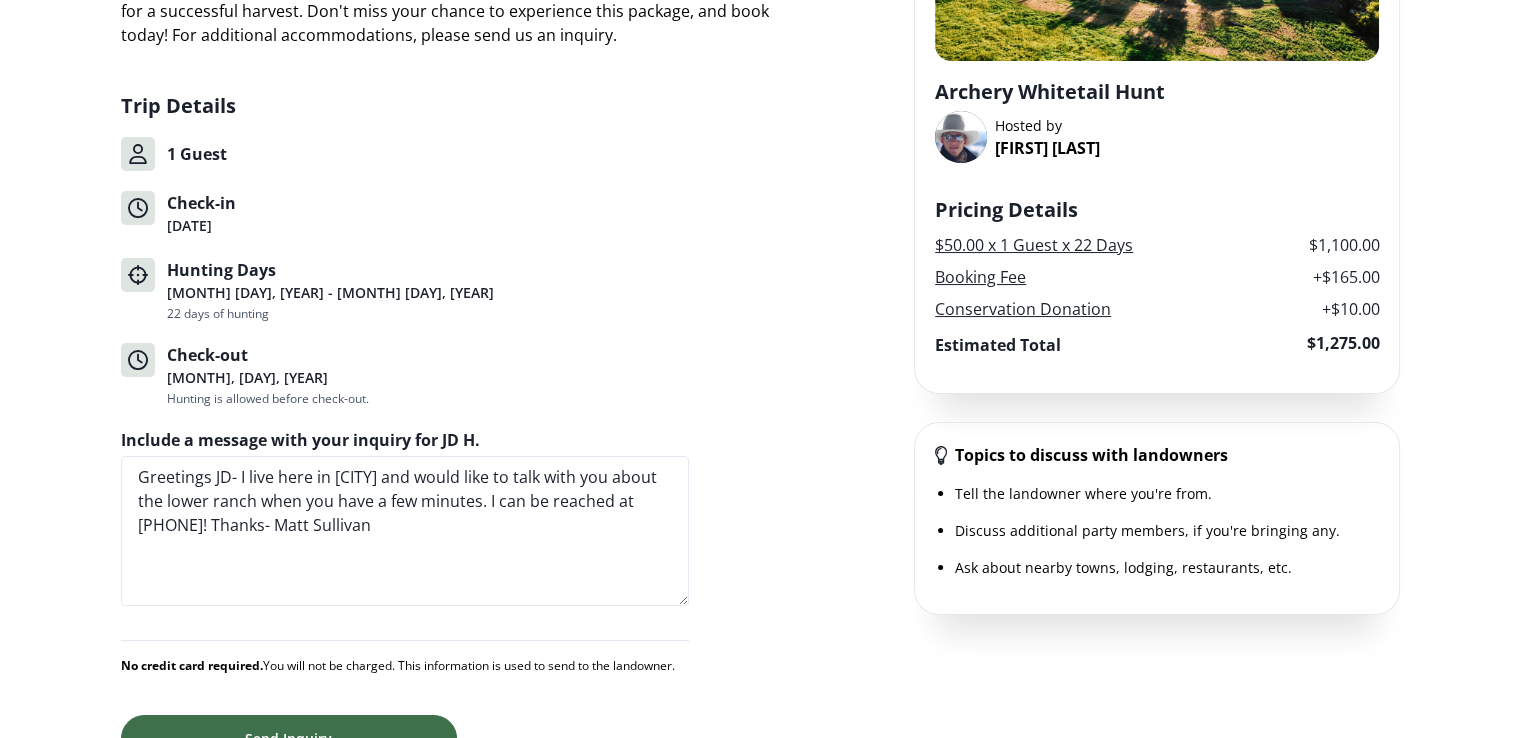 scroll, scrollTop: 208, scrollLeft: 0, axis: vertical 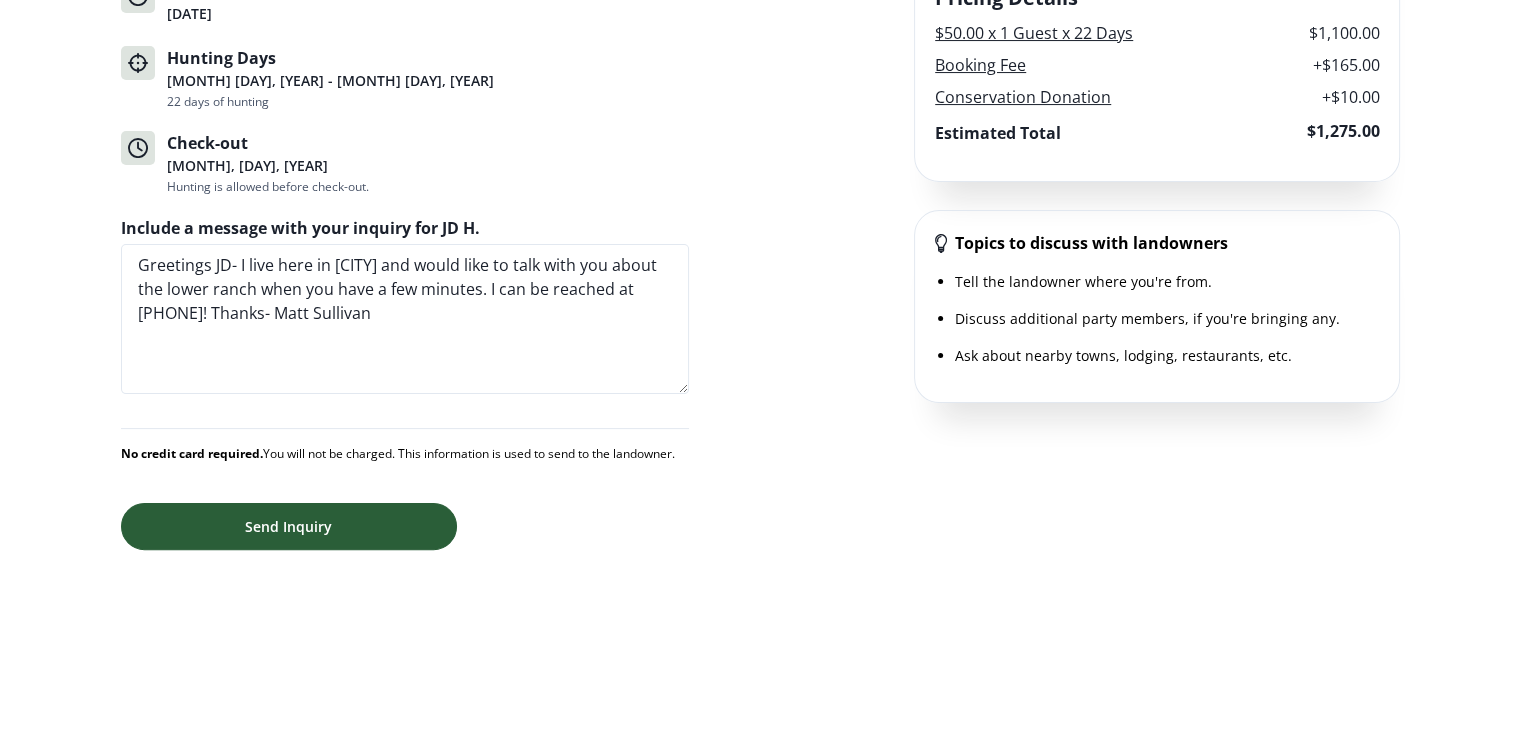 click on "Send Inquiry" at bounding box center [289, 526] 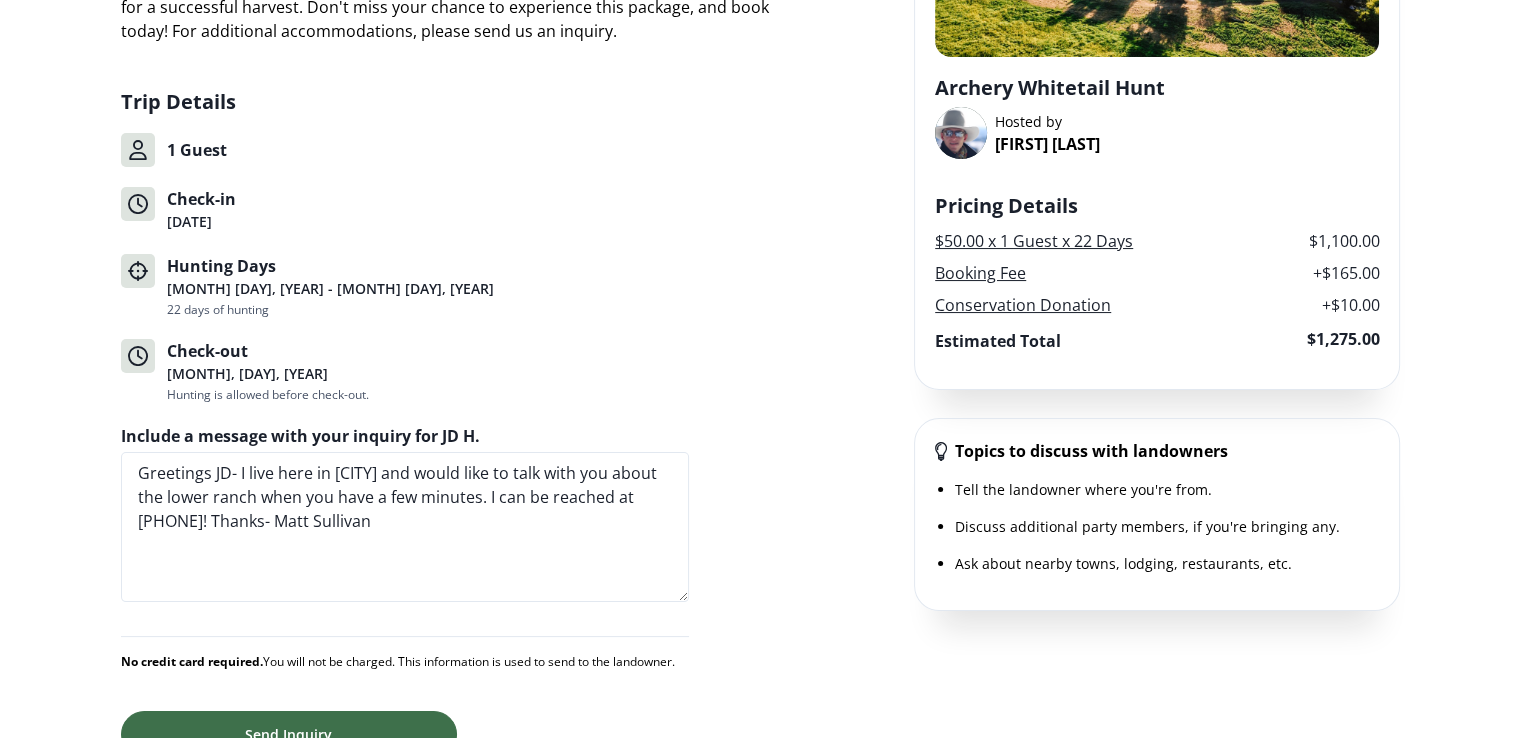 scroll, scrollTop: 300, scrollLeft: 0, axis: vertical 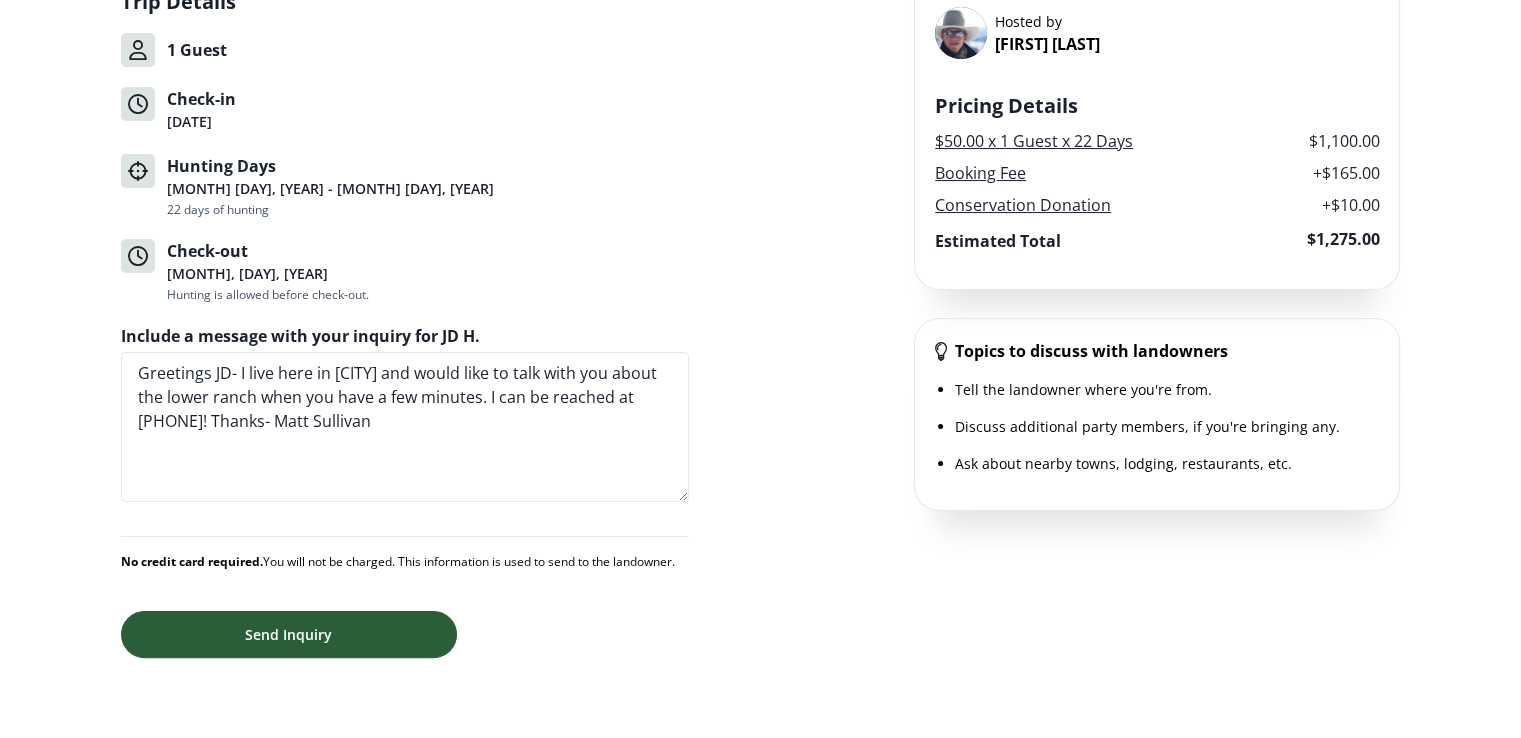 click on "Send Inquiry" at bounding box center [289, 634] 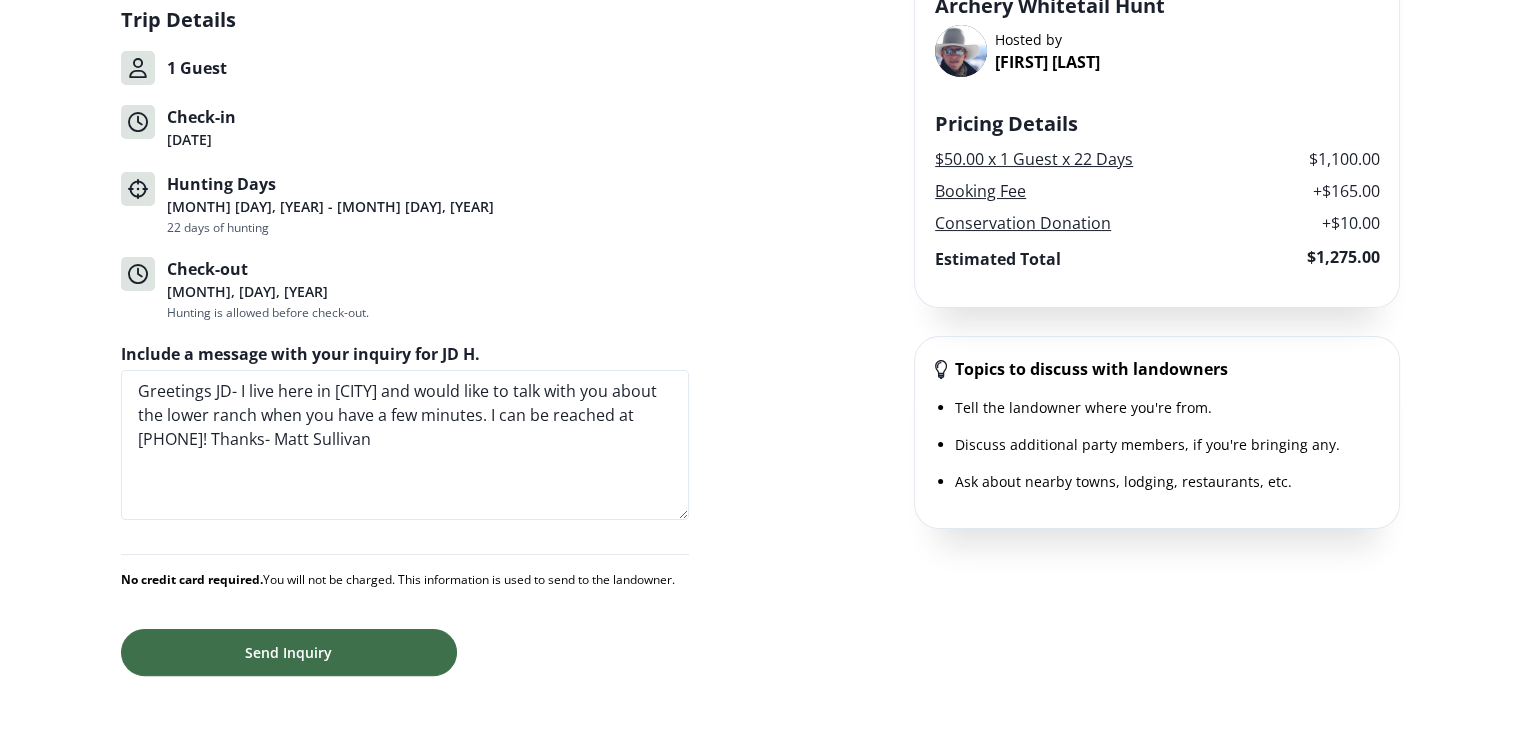 scroll, scrollTop: 300, scrollLeft: 0, axis: vertical 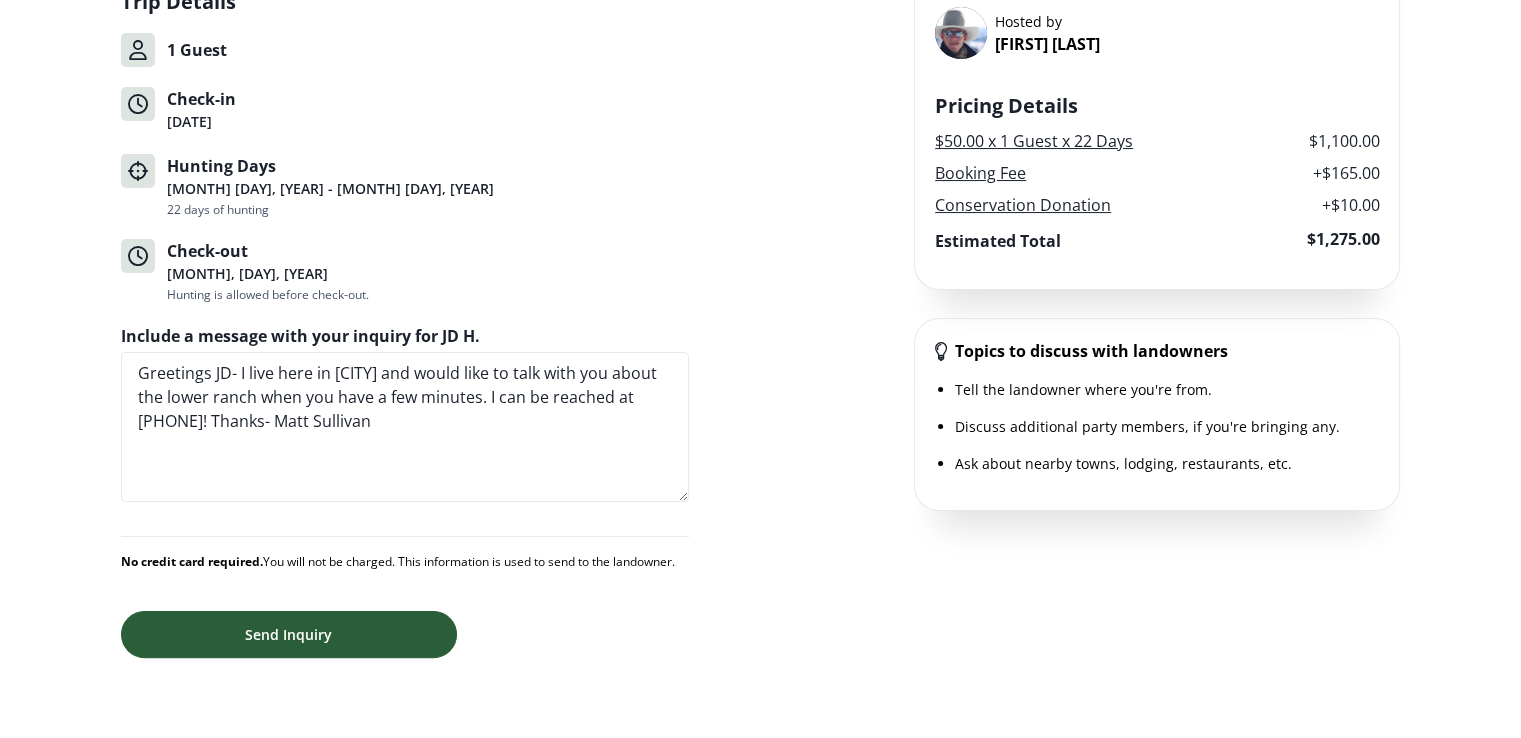 click on "Send Inquiry" at bounding box center (289, 634) 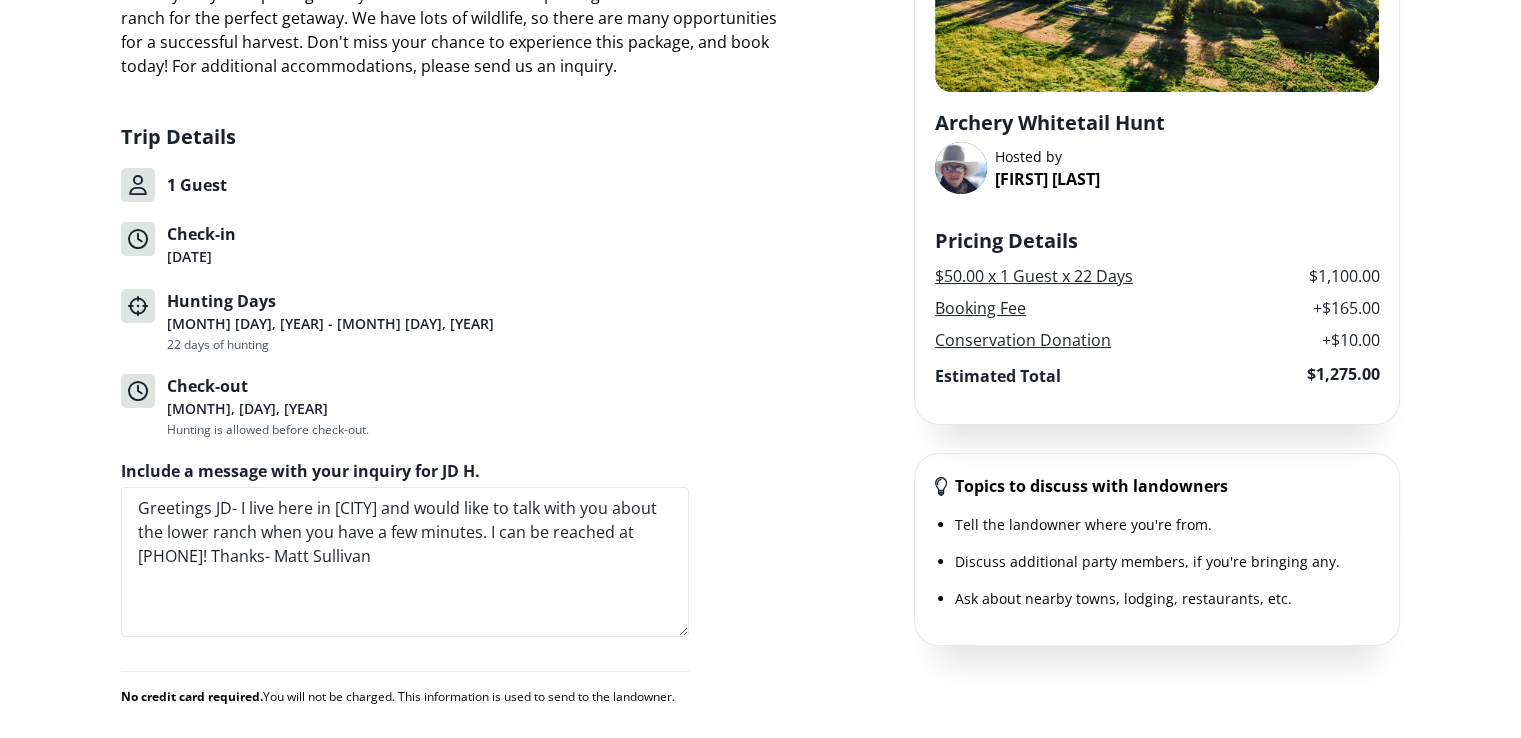 scroll, scrollTop: 0, scrollLeft: 0, axis: both 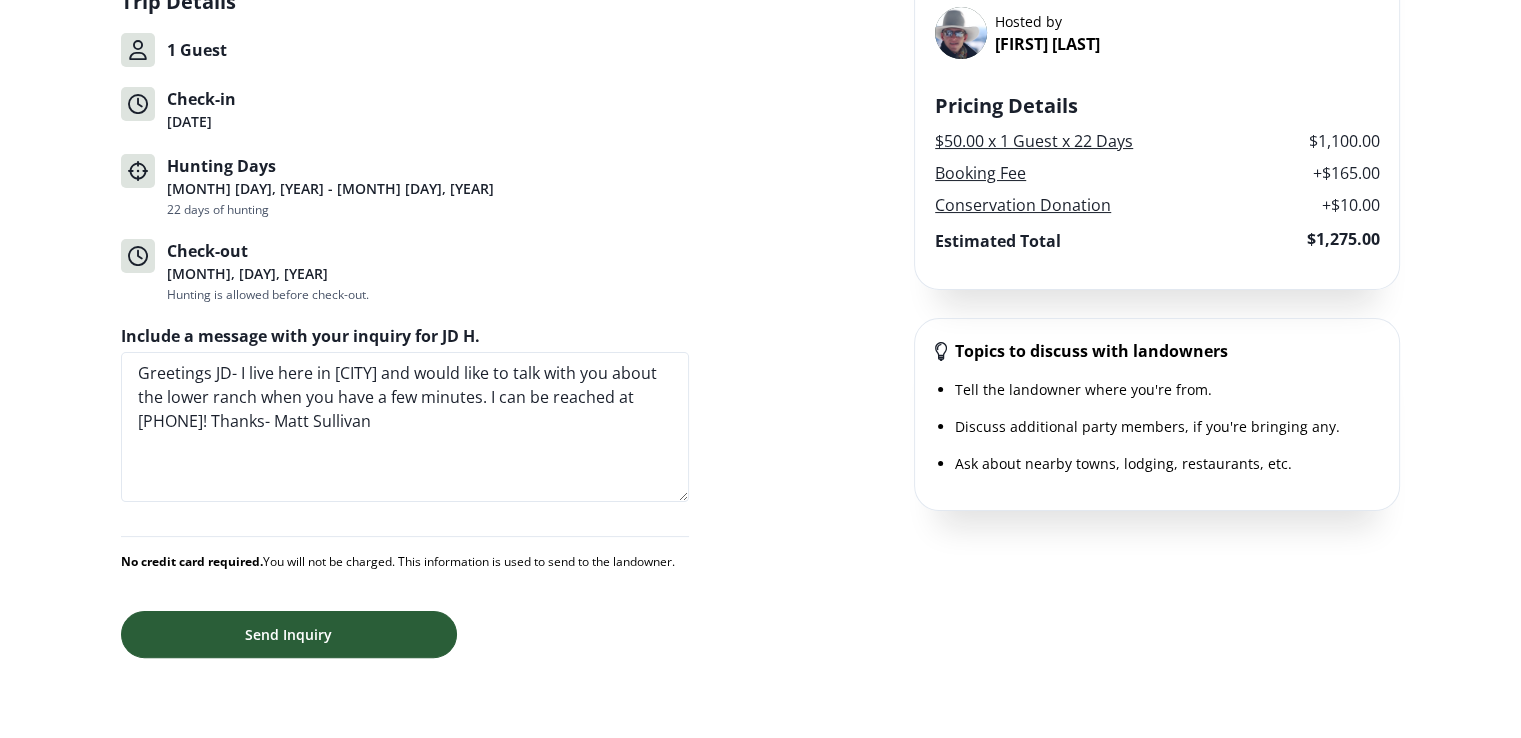 click on "Send Inquiry" at bounding box center [289, 634] 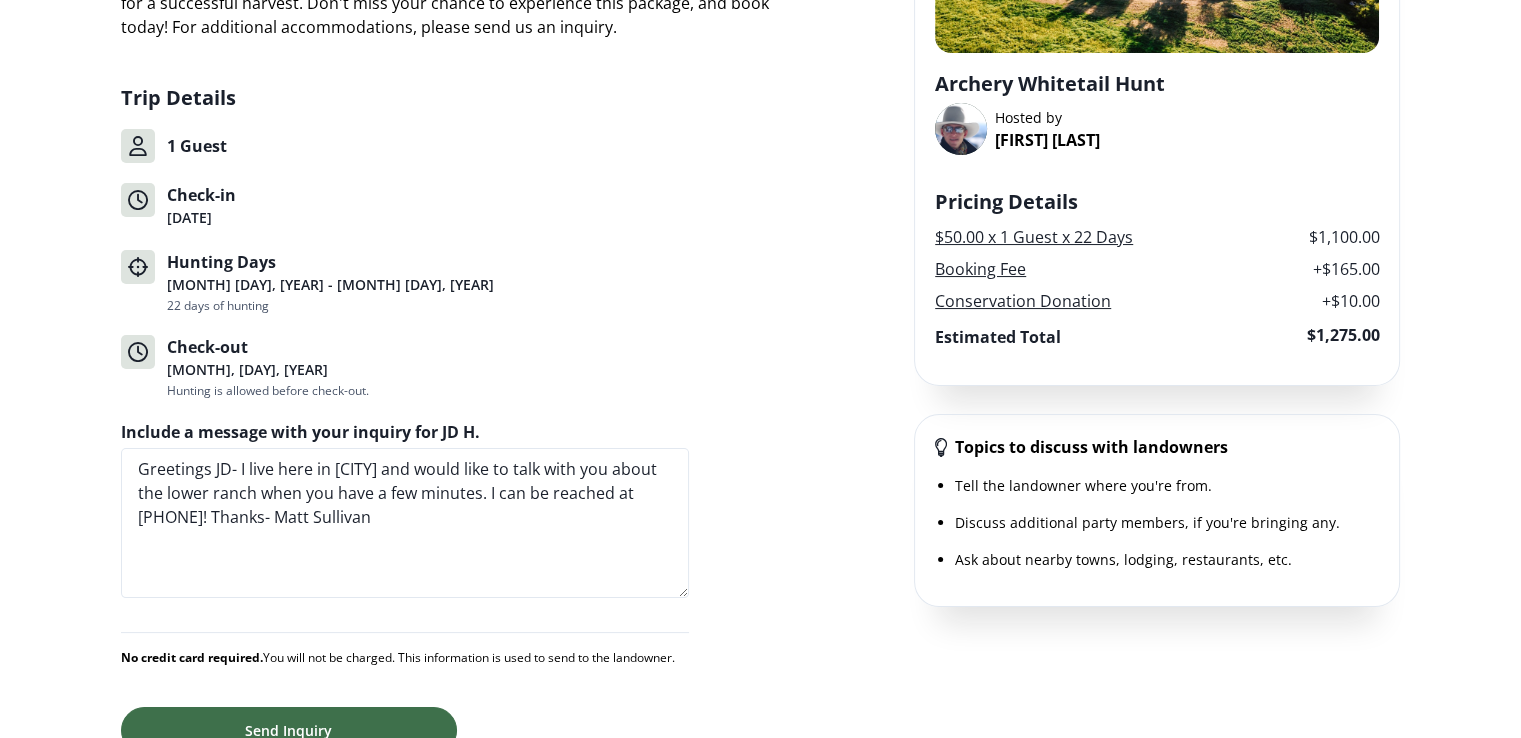 scroll, scrollTop: 32, scrollLeft: 0, axis: vertical 